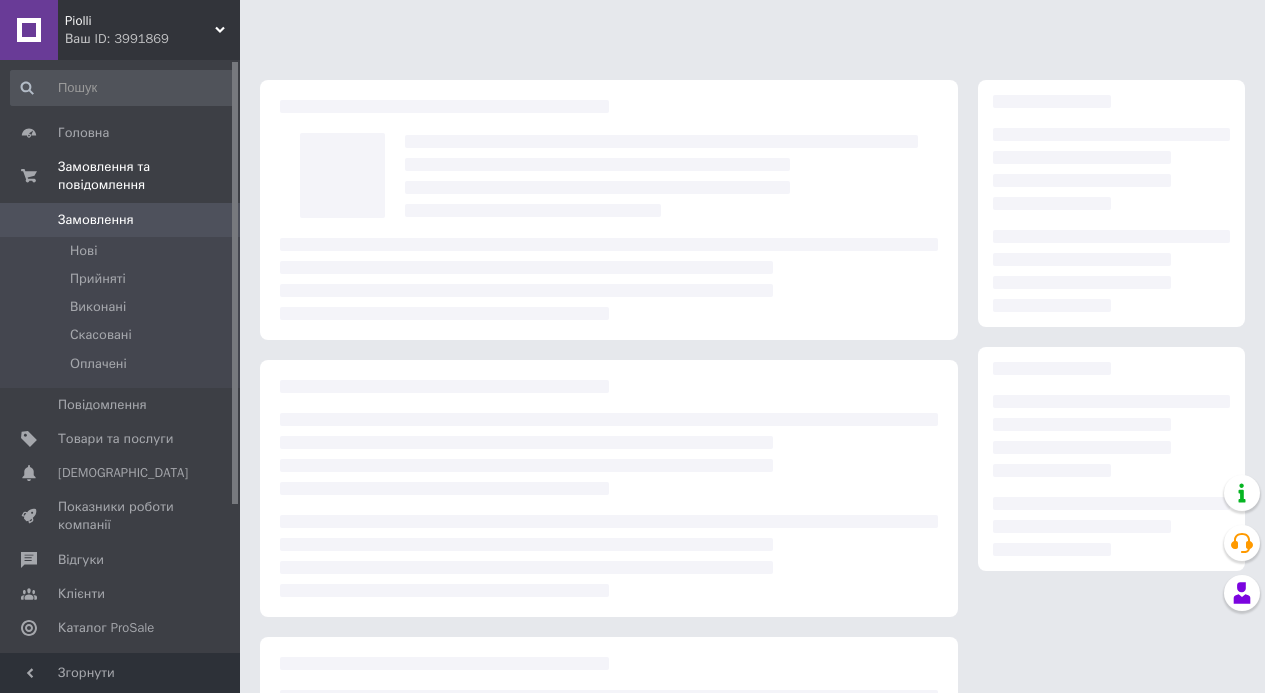 scroll, scrollTop: 0, scrollLeft: 0, axis: both 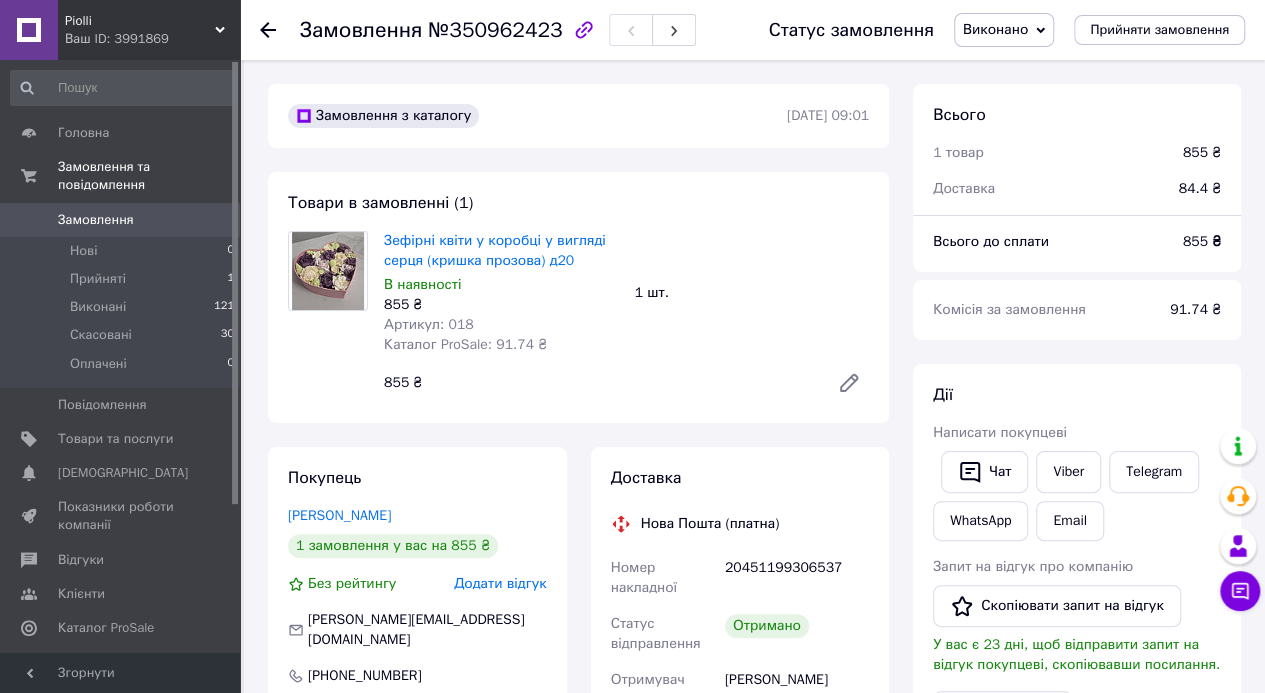 click 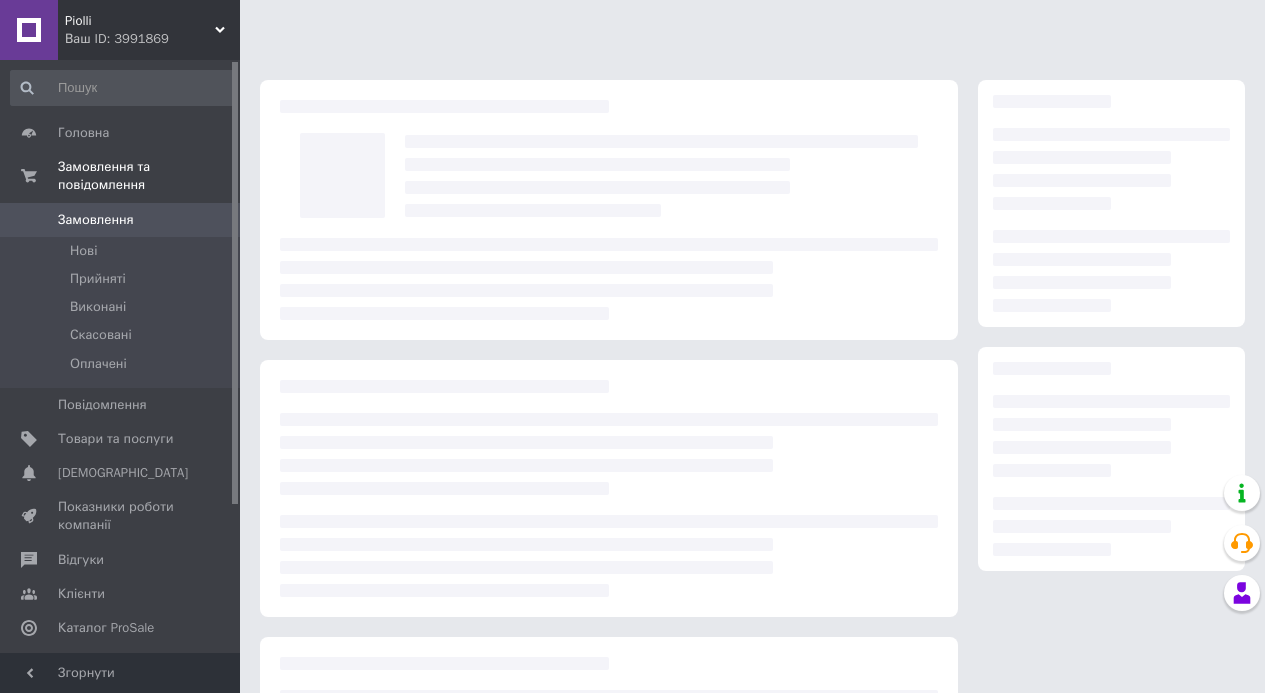 scroll, scrollTop: 0, scrollLeft: 0, axis: both 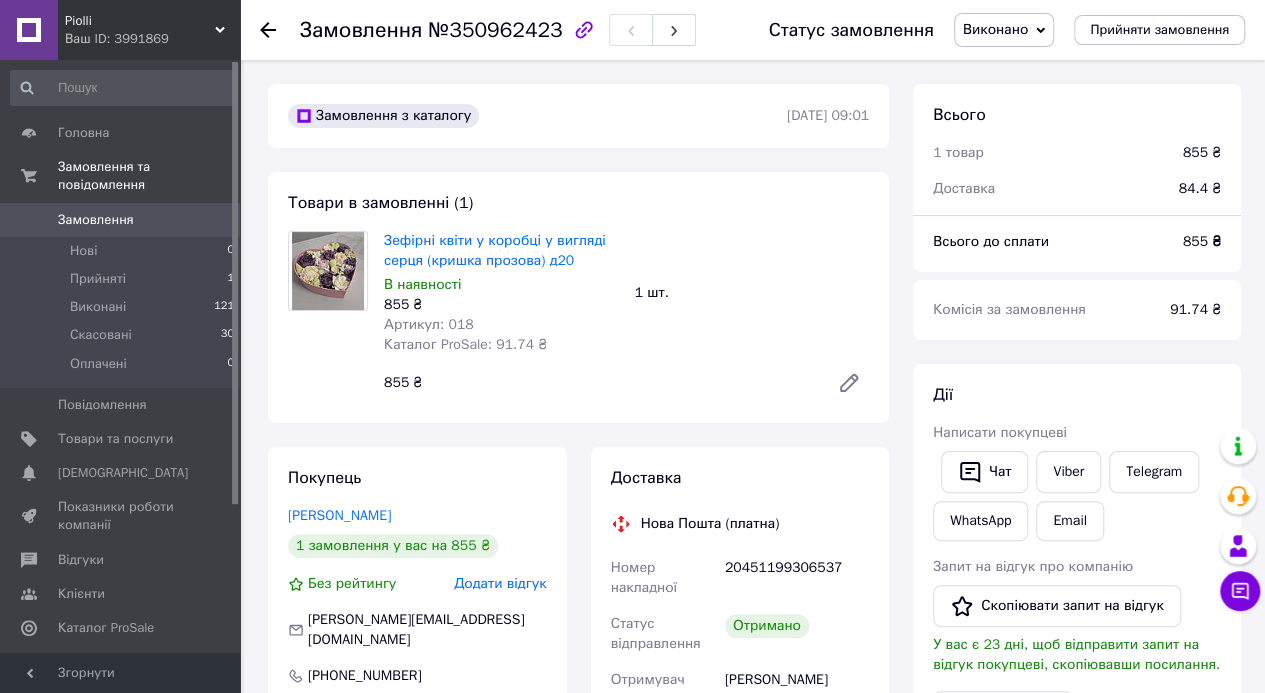 click on "Зефірні квіти у коробці у вигляді серця (кришка прозова) д20" at bounding box center (495, 250) 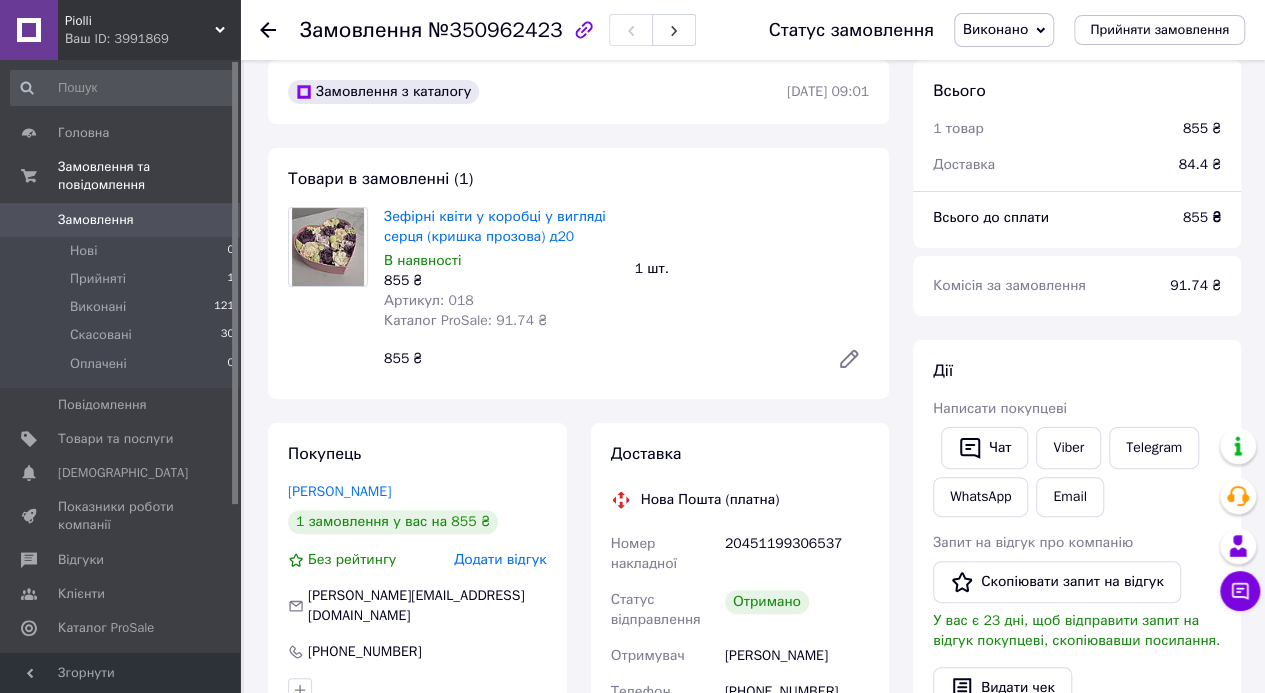 scroll, scrollTop: 0, scrollLeft: 0, axis: both 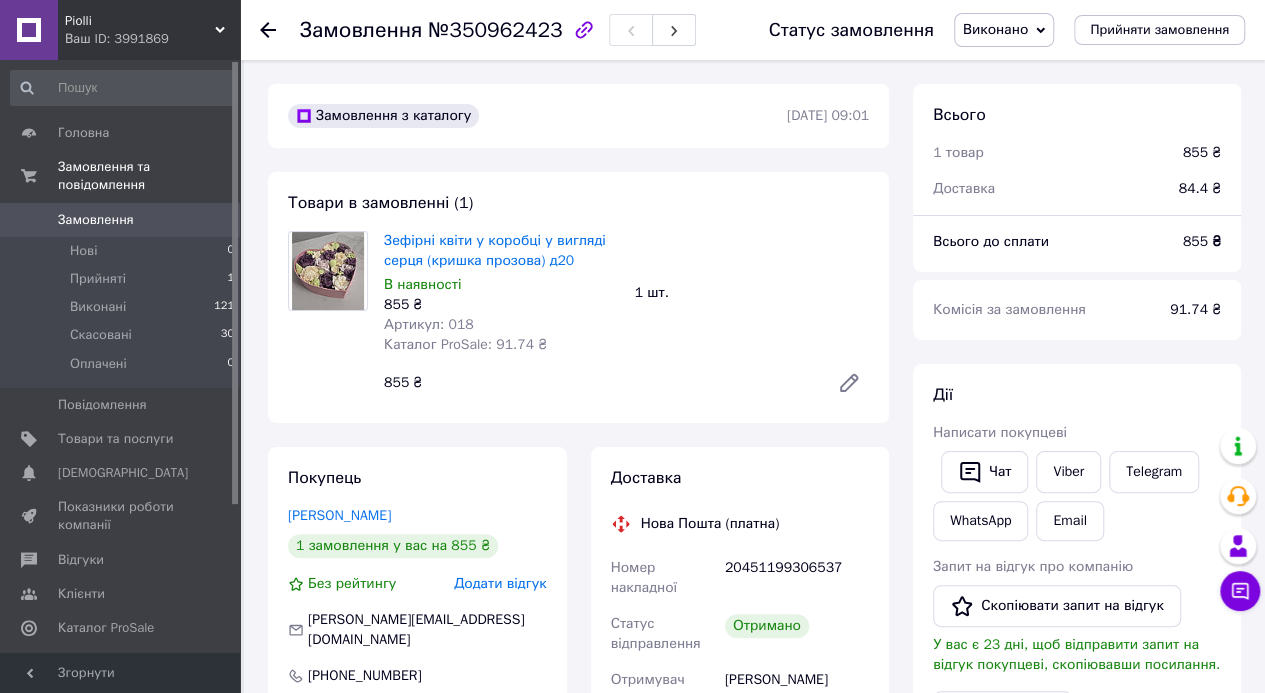 click on "Товари та послуги" at bounding box center [123, 439] 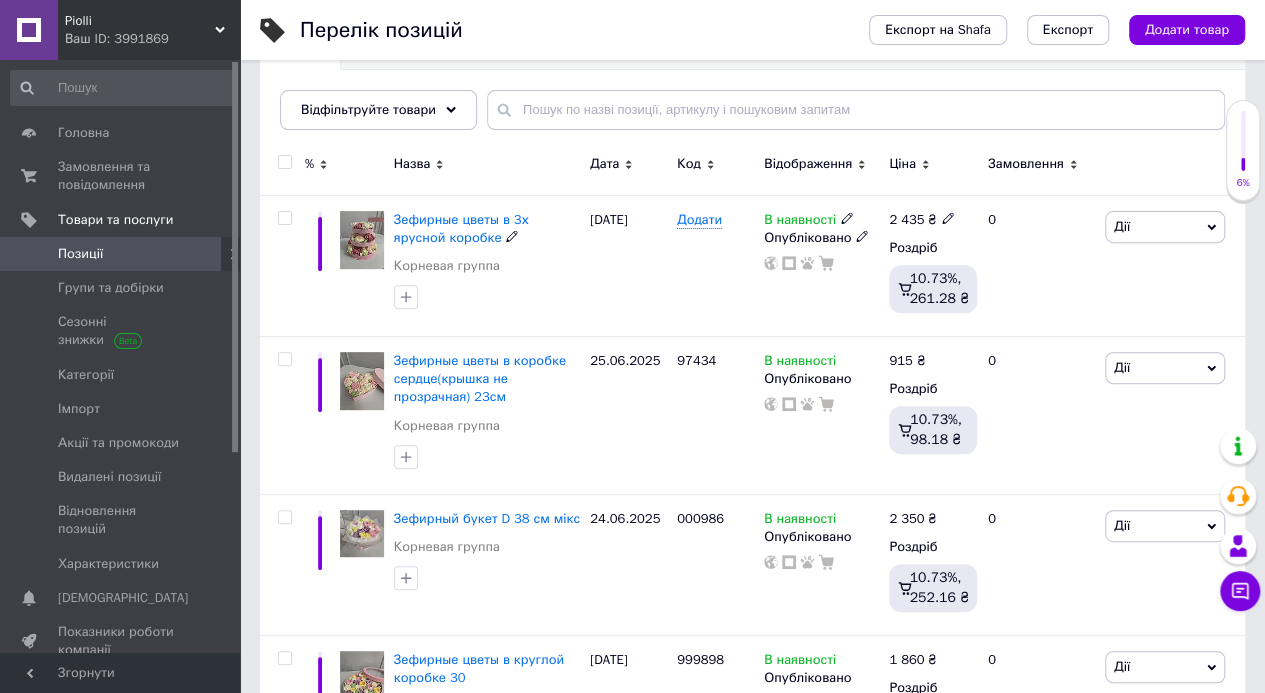 scroll, scrollTop: 237, scrollLeft: 0, axis: vertical 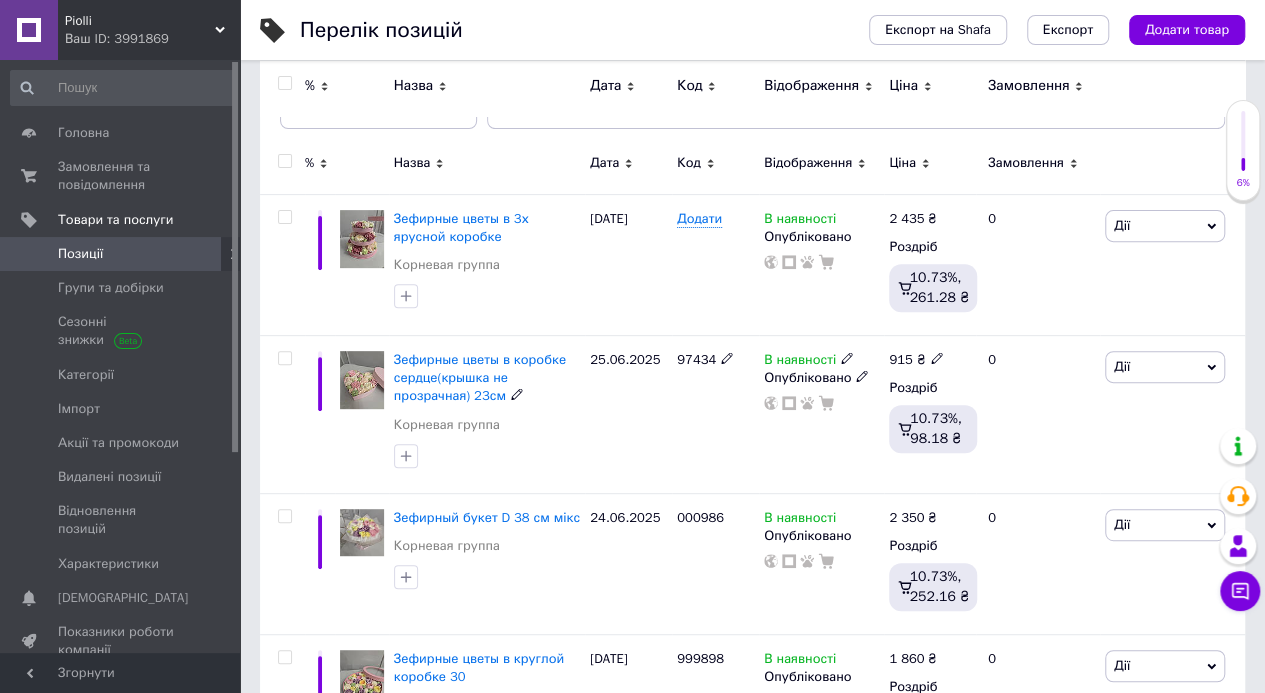 click on "Зефирные цветы в коробке сердце(крышка не прозрачная) 23см" at bounding box center [480, 377] 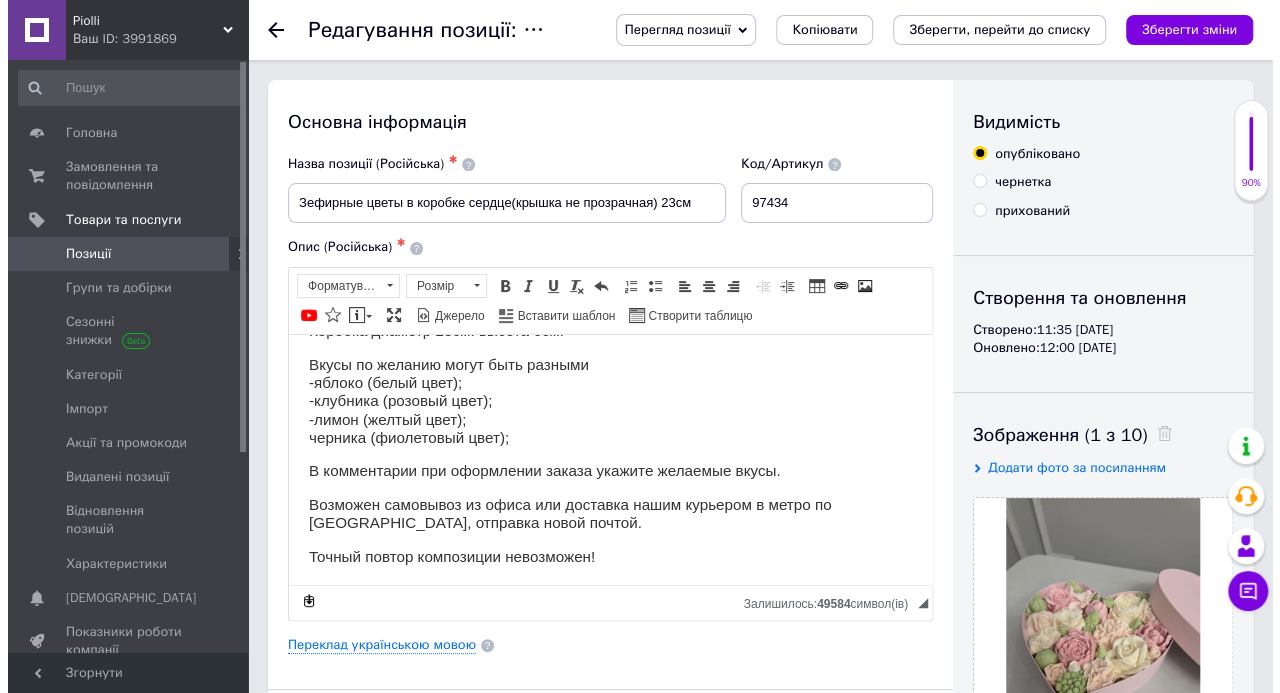 scroll, scrollTop: 0, scrollLeft: 0, axis: both 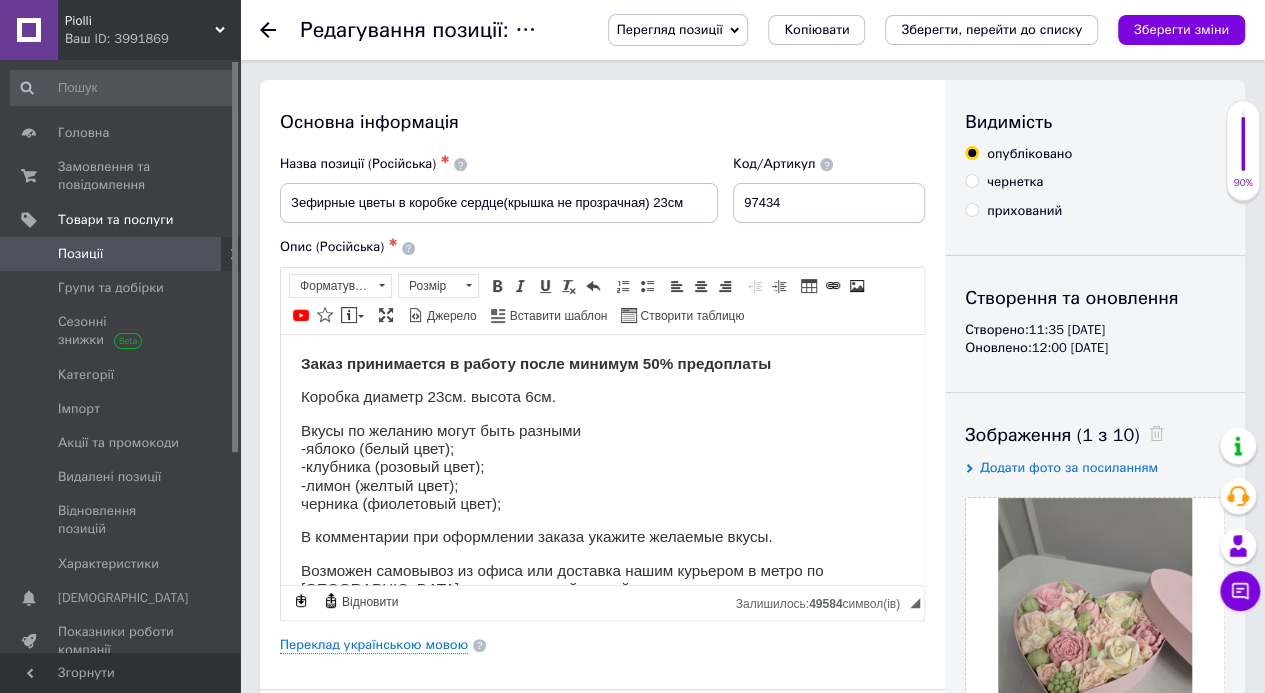 click on "Переклад українською мовою" at bounding box center [374, 645] 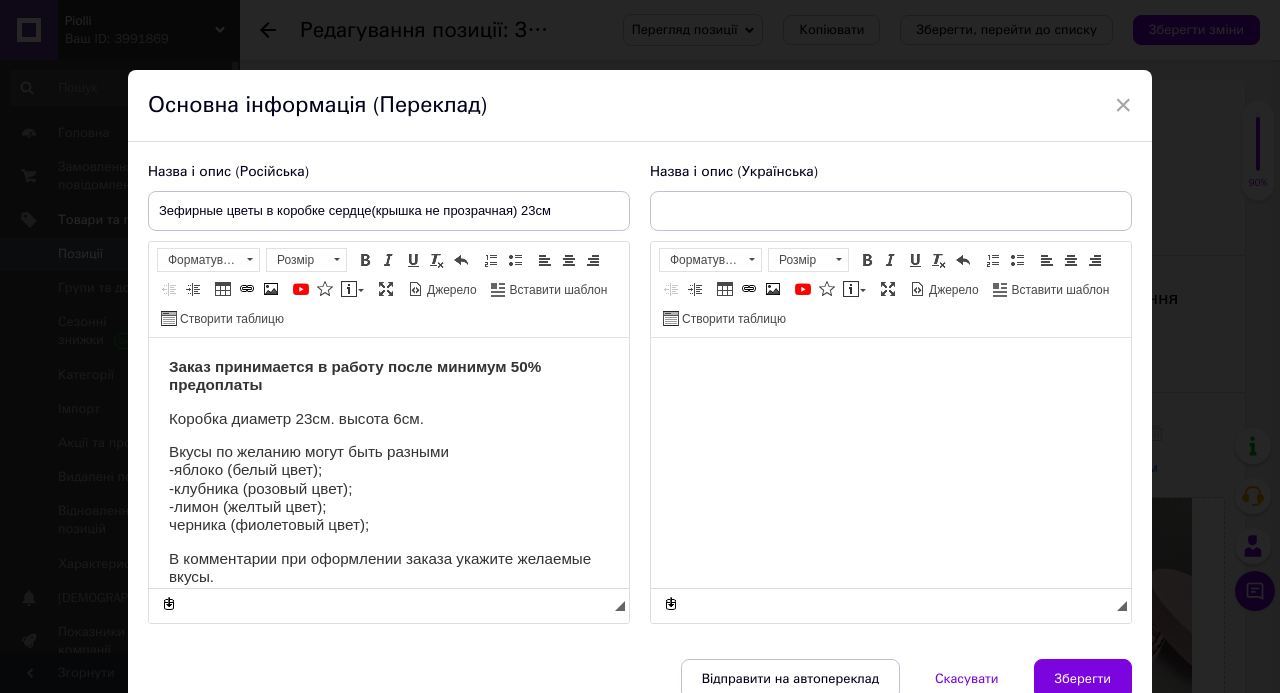scroll, scrollTop: 0, scrollLeft: 0, axis: both 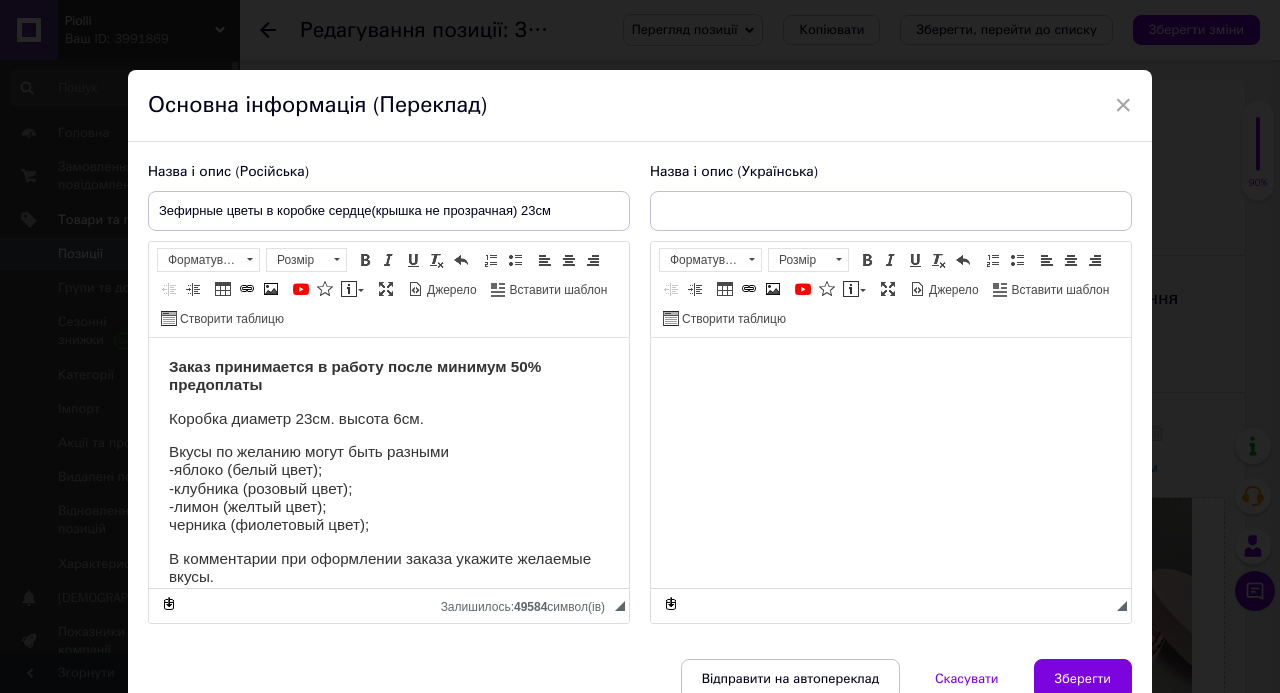 type on "Зефирные цветы в коробке сердце (крышка не прозрачная) д23" 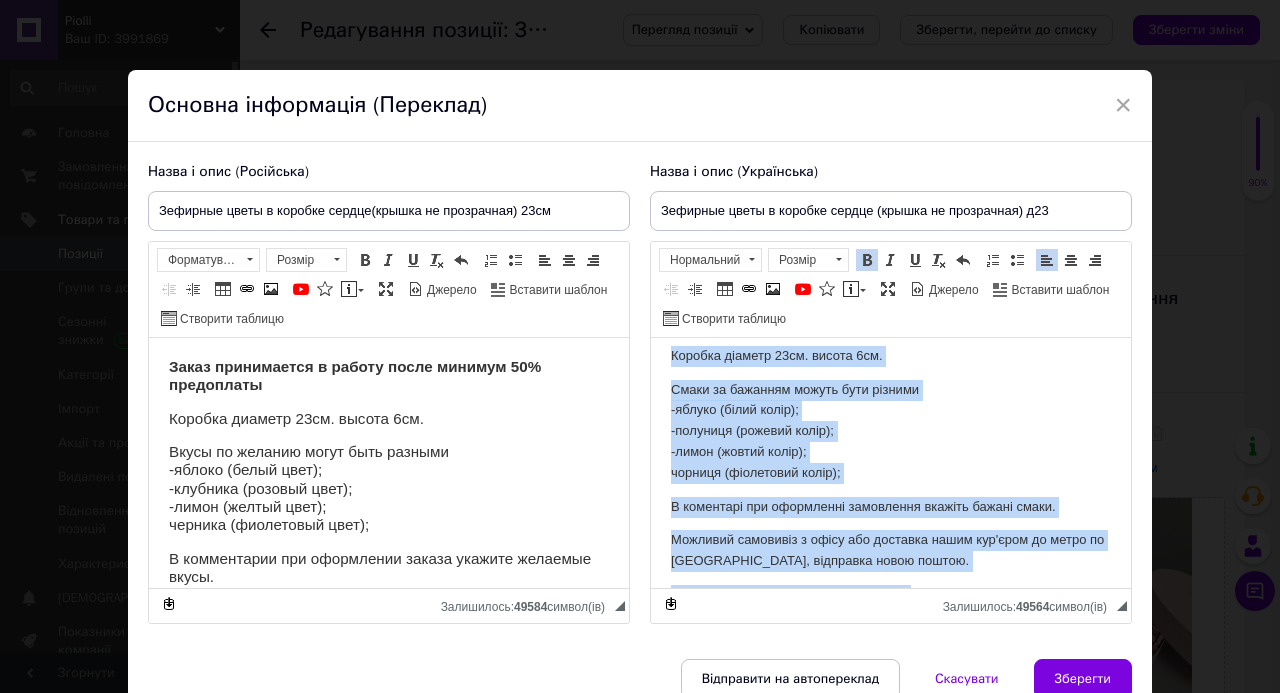 scroll, scrollTop: 104, scrollLeft: 0, axis: vertical 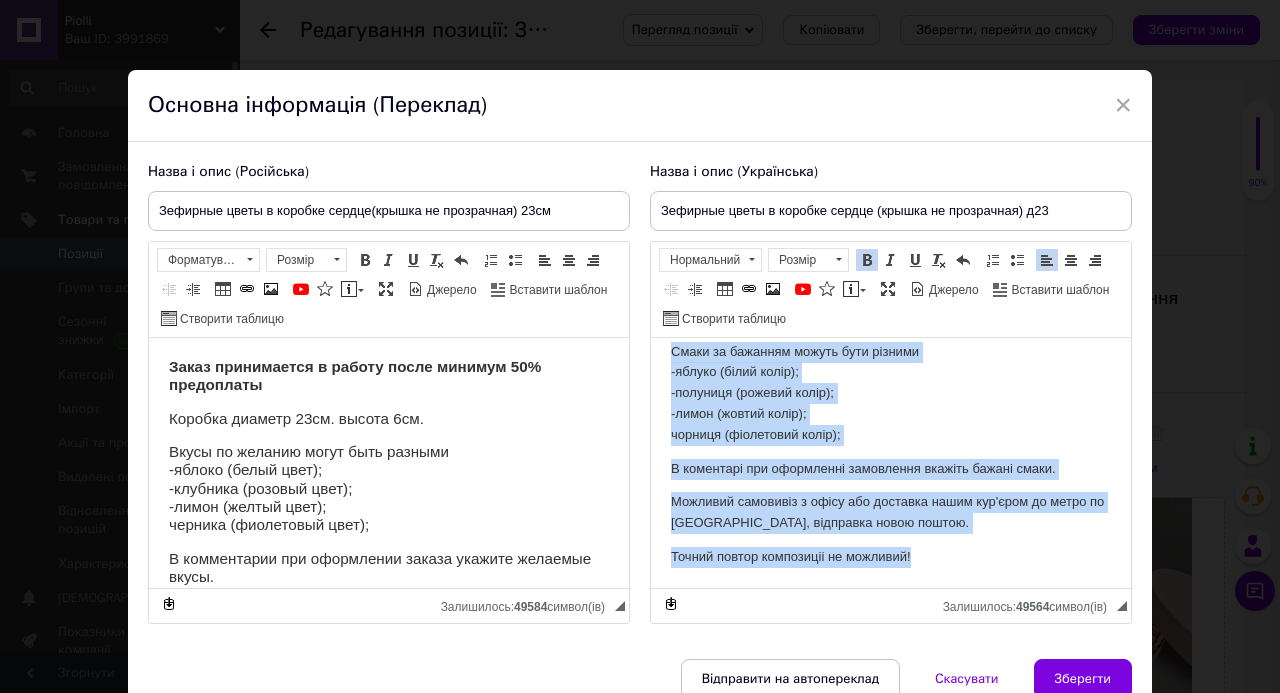 drag, startPoint x: 668, startPoint y: 361, endPoint x: 1062, endPoint y: 597, distance: 459.27335 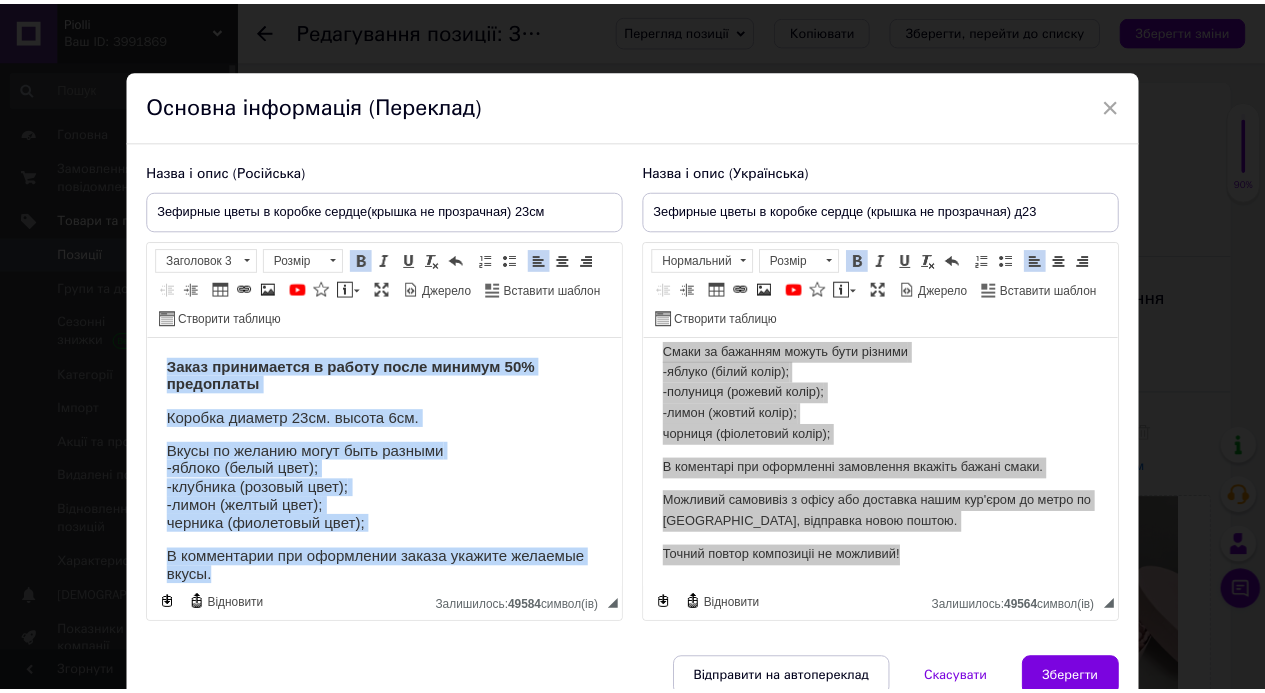 scroll, scrollTop: 103, scrollLeft: 0, axis: vertical 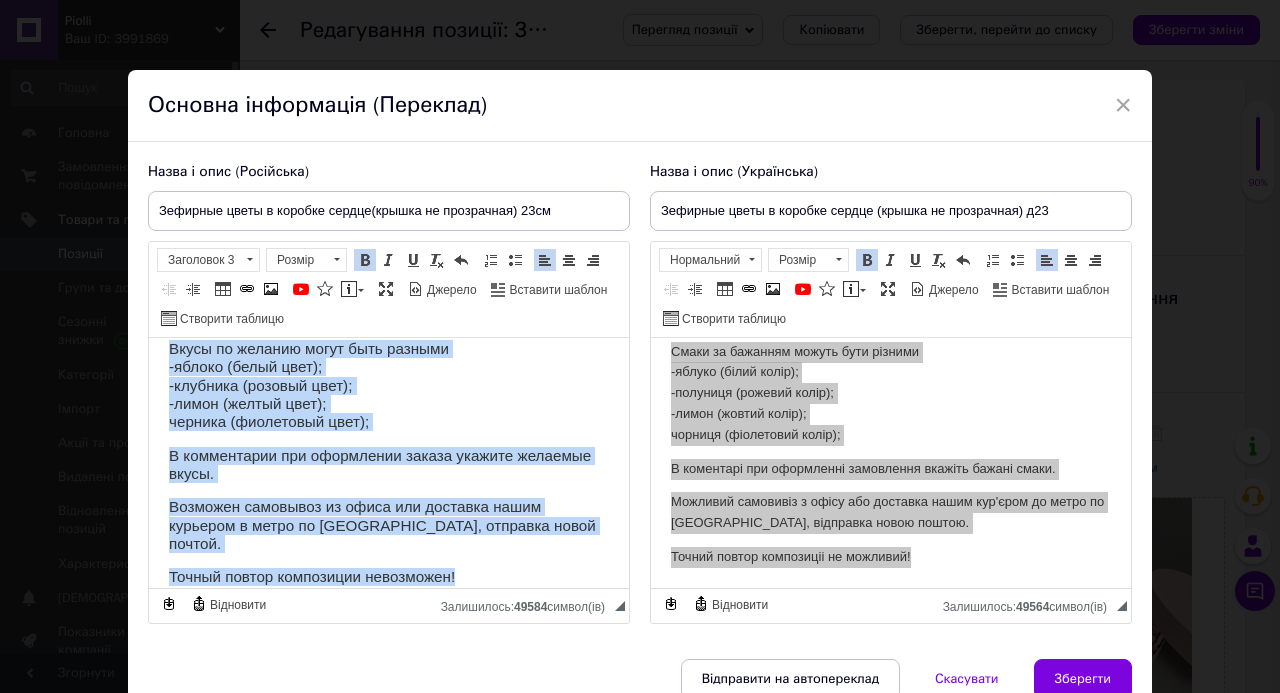 drag, startPoint x: 158, startPoint y: 360, endPoint x: 608, endPoint y: 612, distance: 515.75574 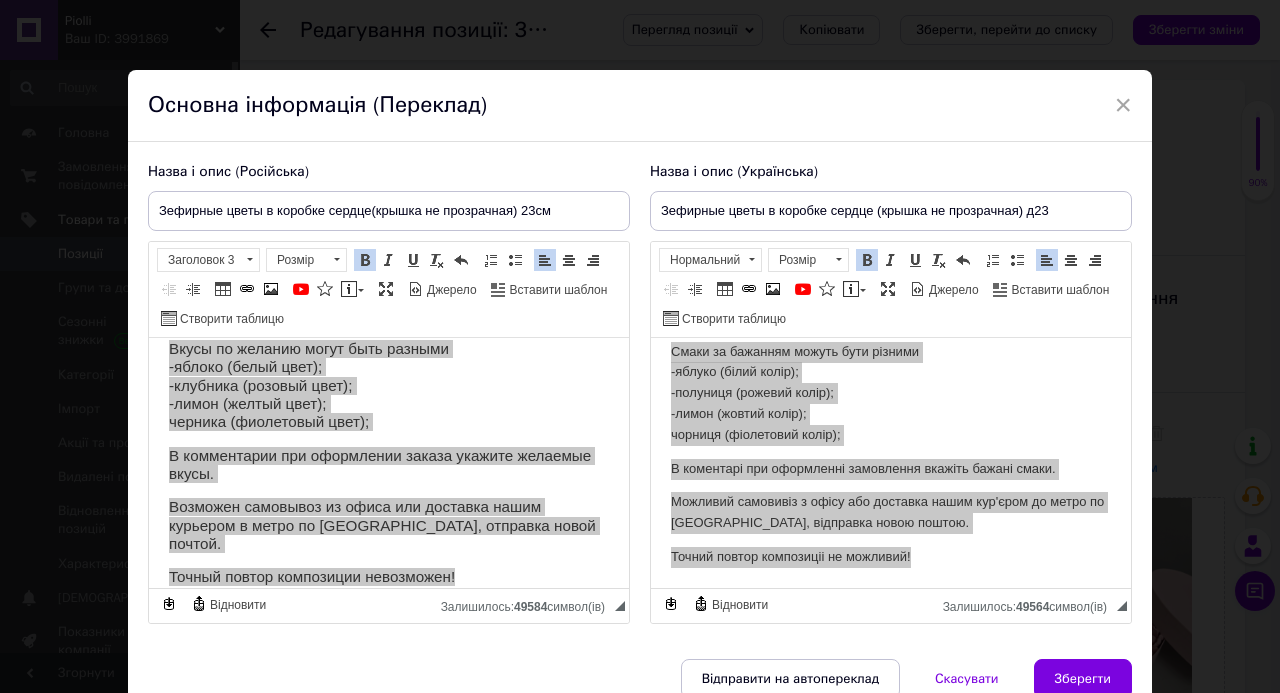 click on "Залишилось:  49584  символ(iв)" at bounding box center [528, 604] 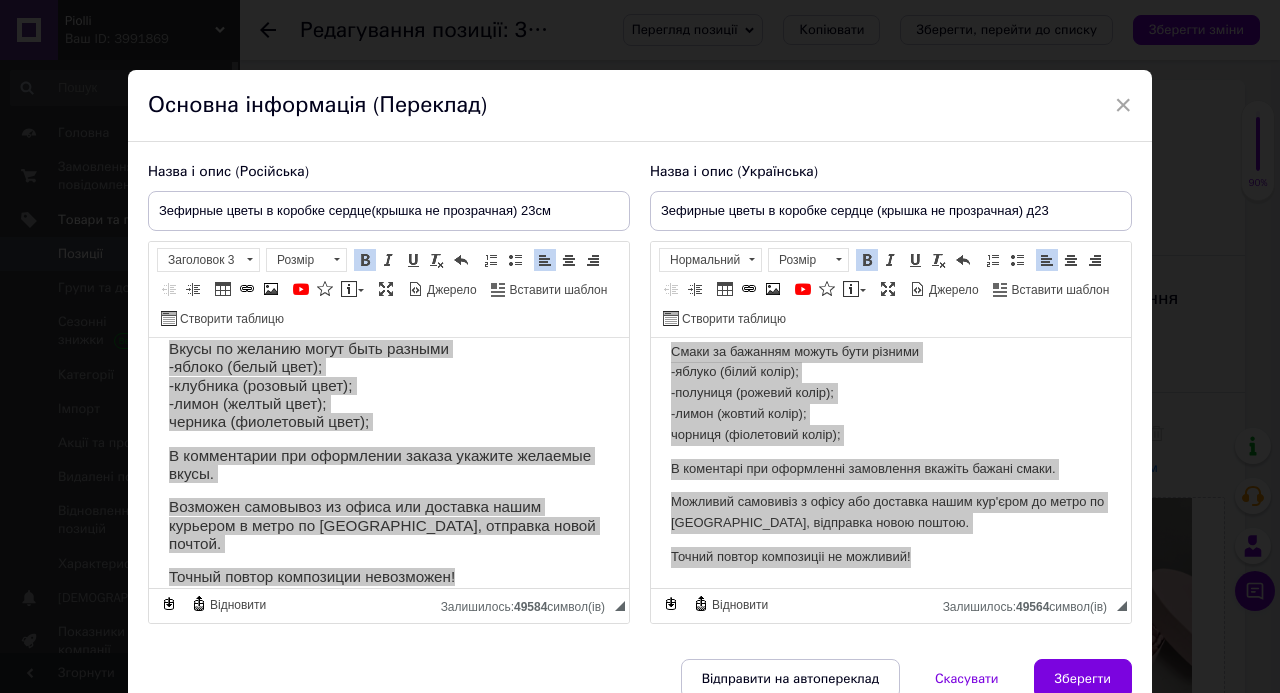 click on "Зберегти" at bounding box center (1083, 679) 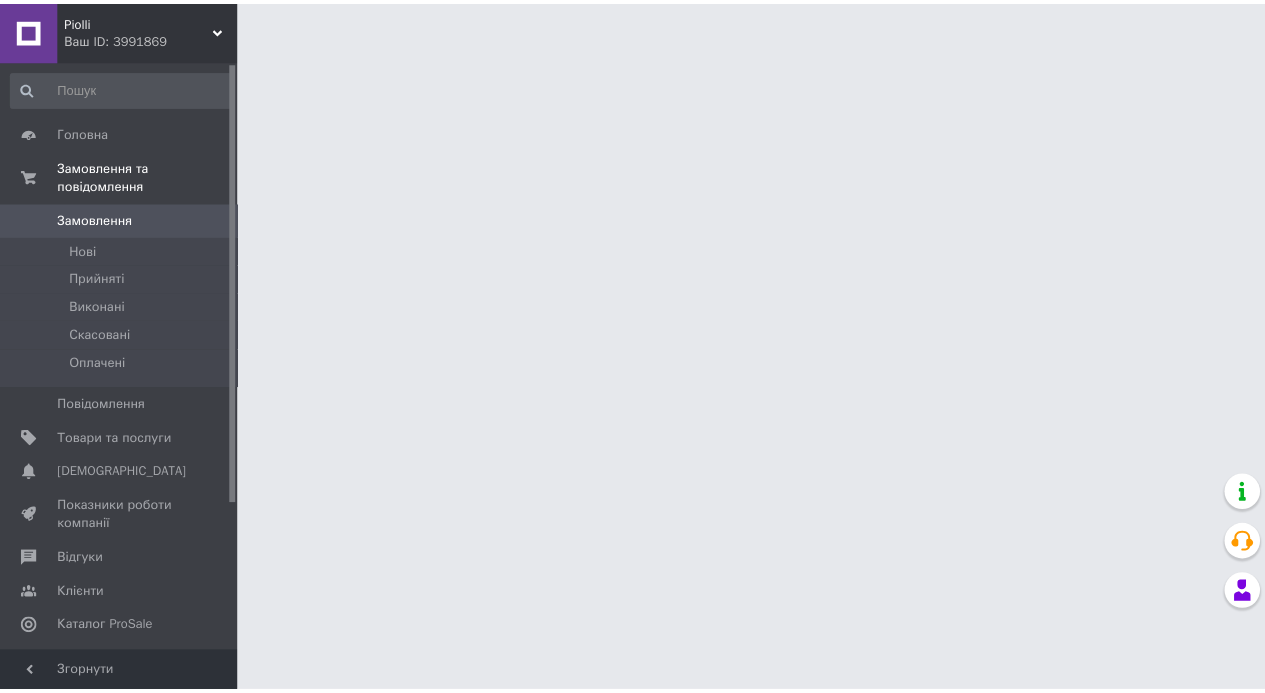 scroll, scrollTop: 0, scrollLeft: 0, axis: both 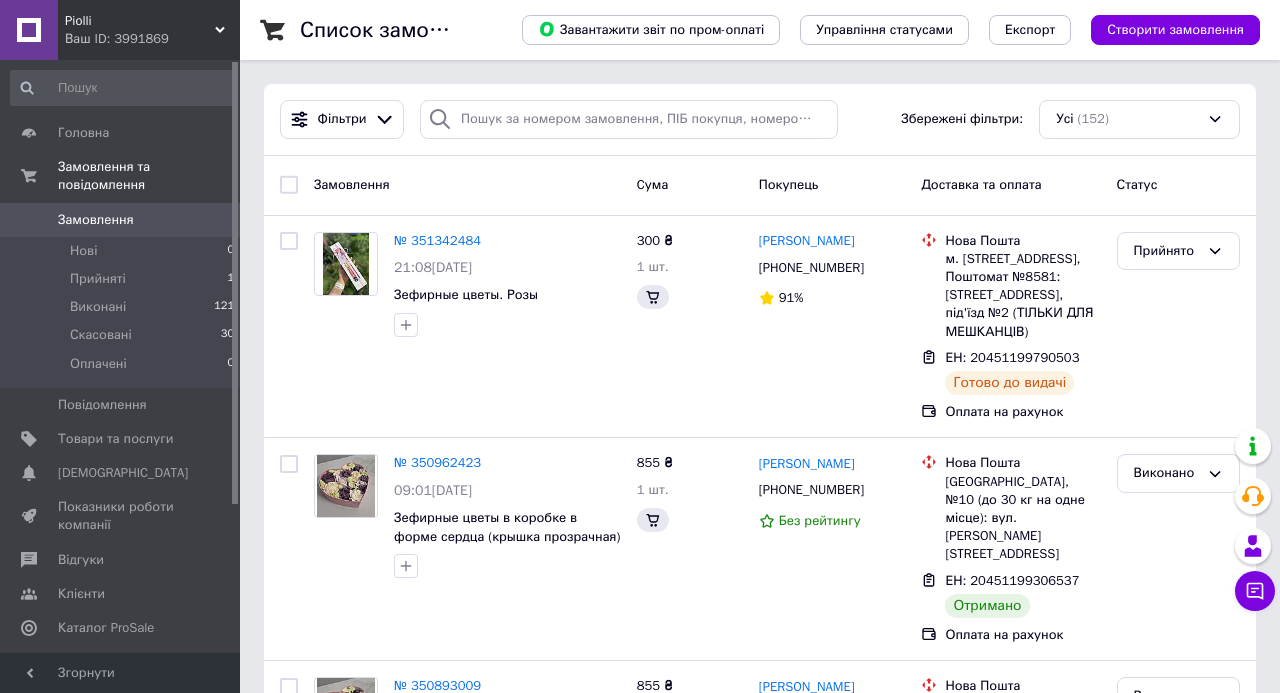 click on "Створити замовлення" at bounding box center [1175, 30] 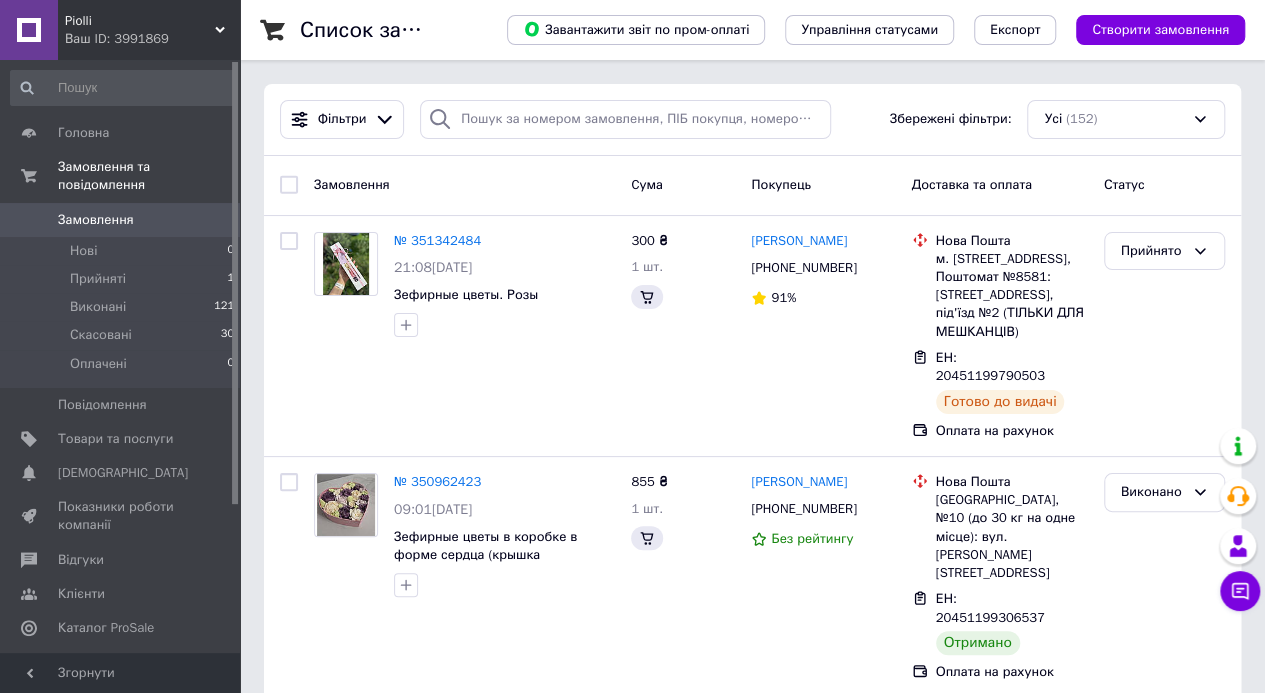 click on "Товари та послуги" at bounding box center [123, 439] 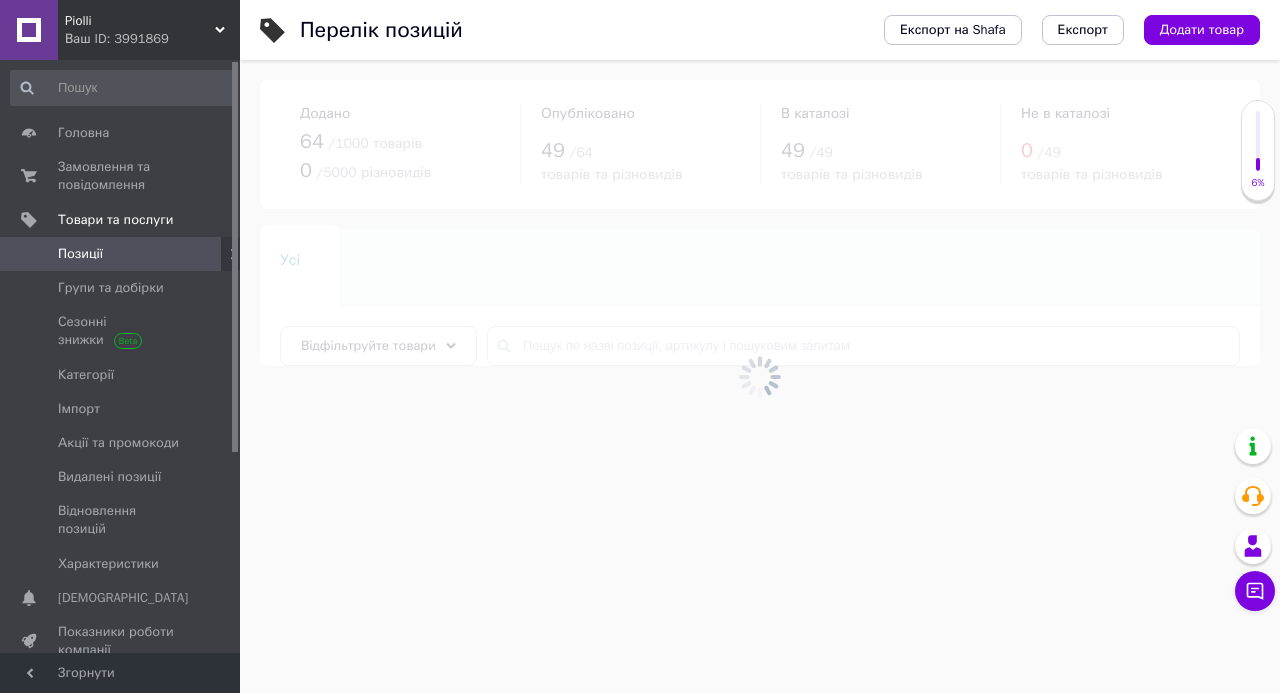 click on "Категорії" at bounding box center [86, 375] 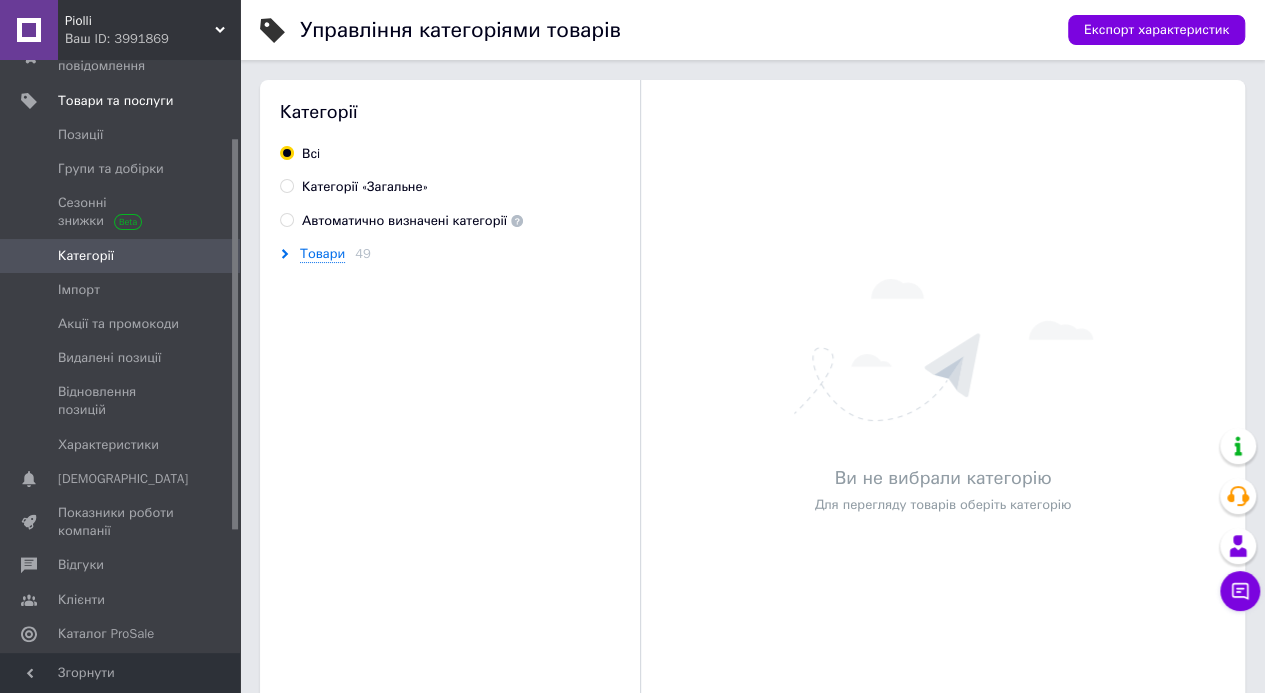 scroll, scrollTop: 0, scrollLeft: 0, axis: both 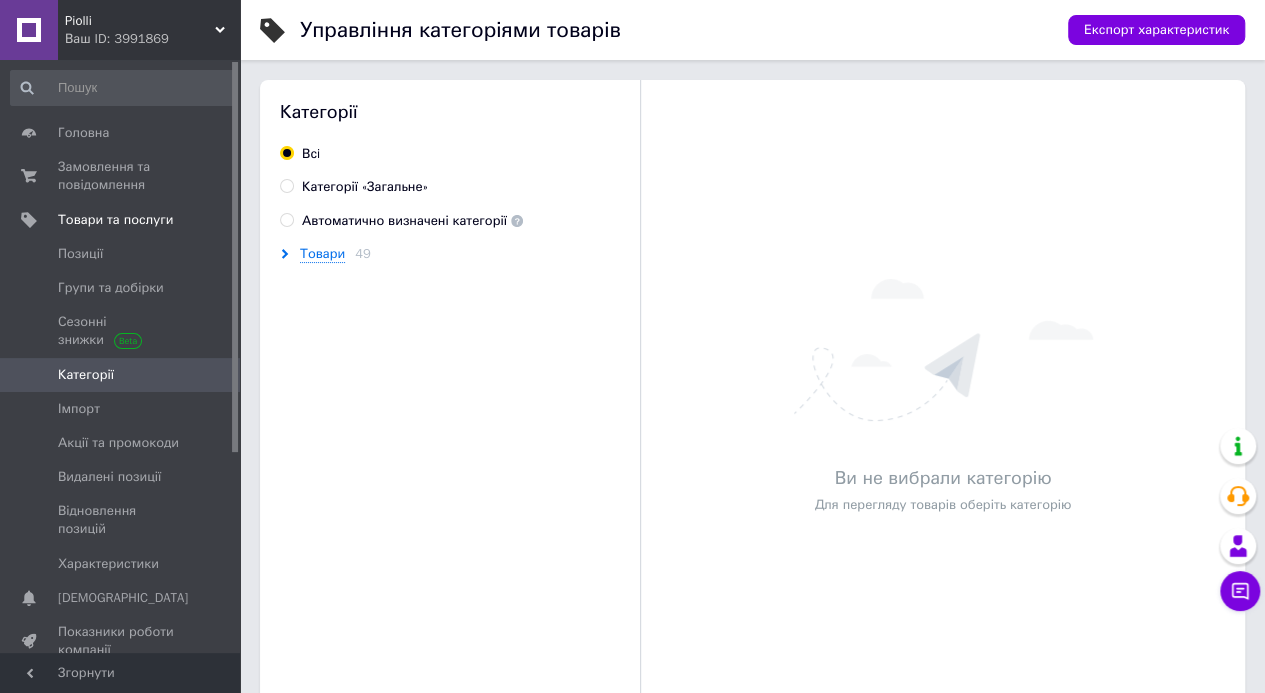 click on "Товари та послуги" at bounding box center (115, 220) 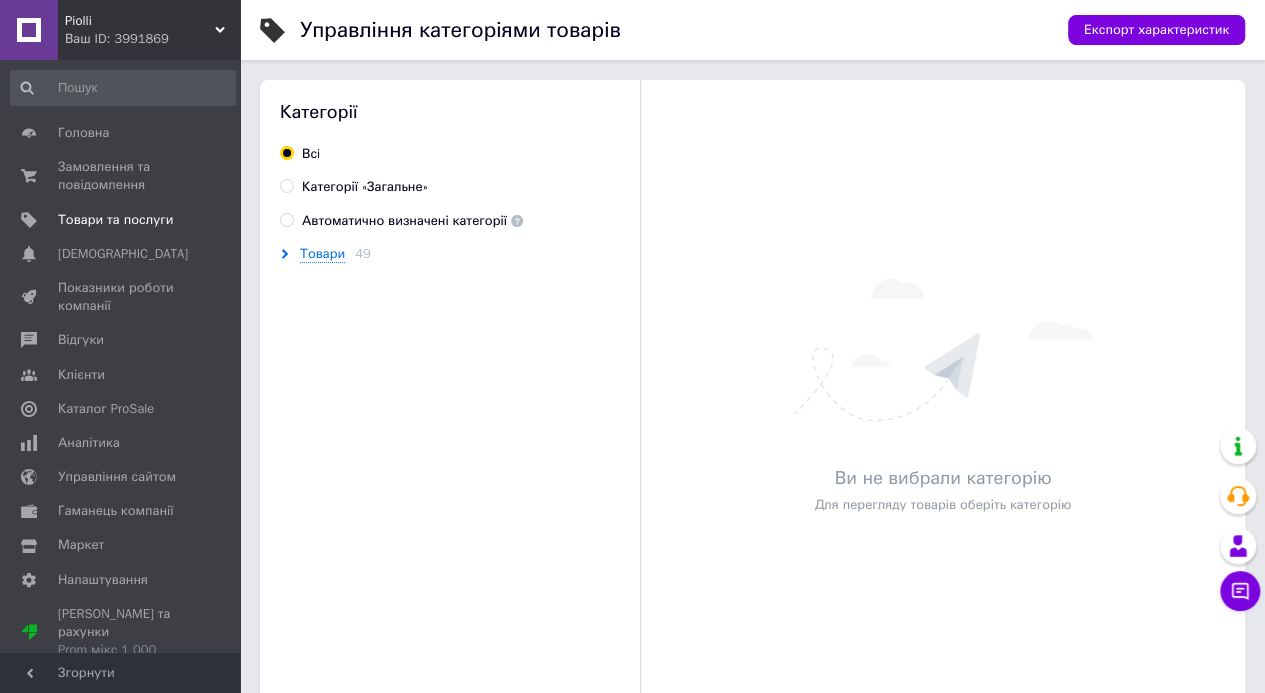 click on "Товари та послуги" at bounding box center [115, 220] 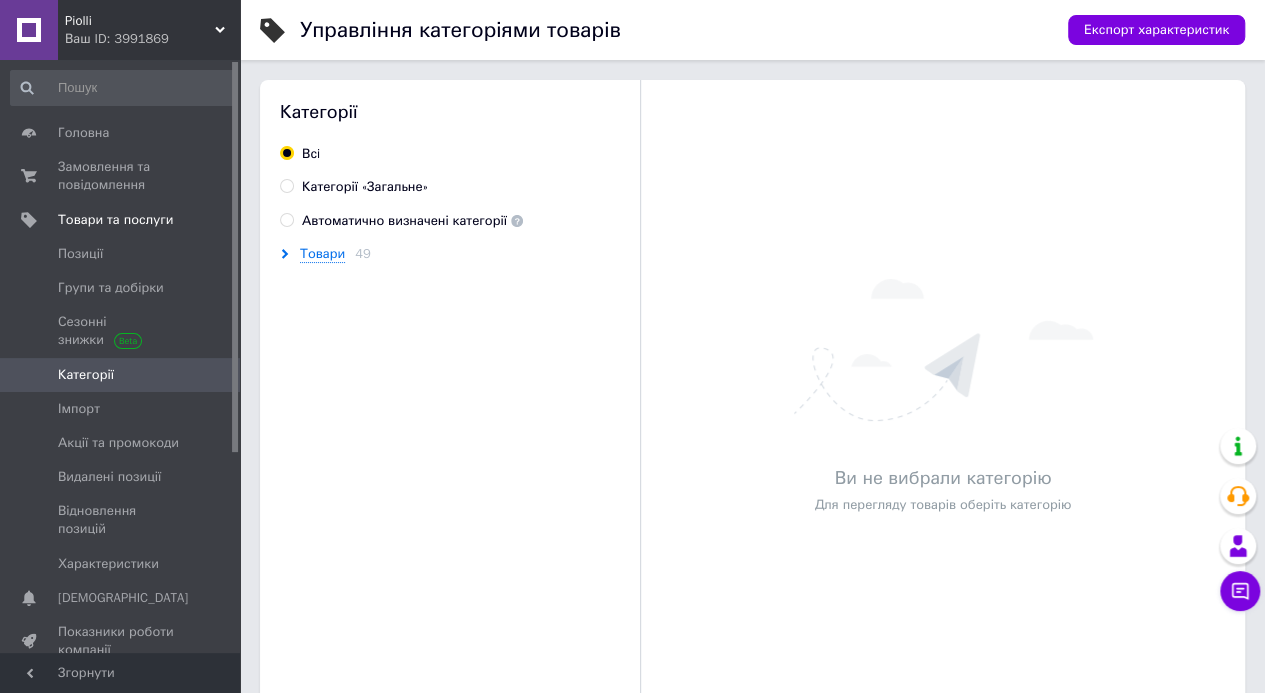 click on "Позиції" at bounding box center (123, 254) 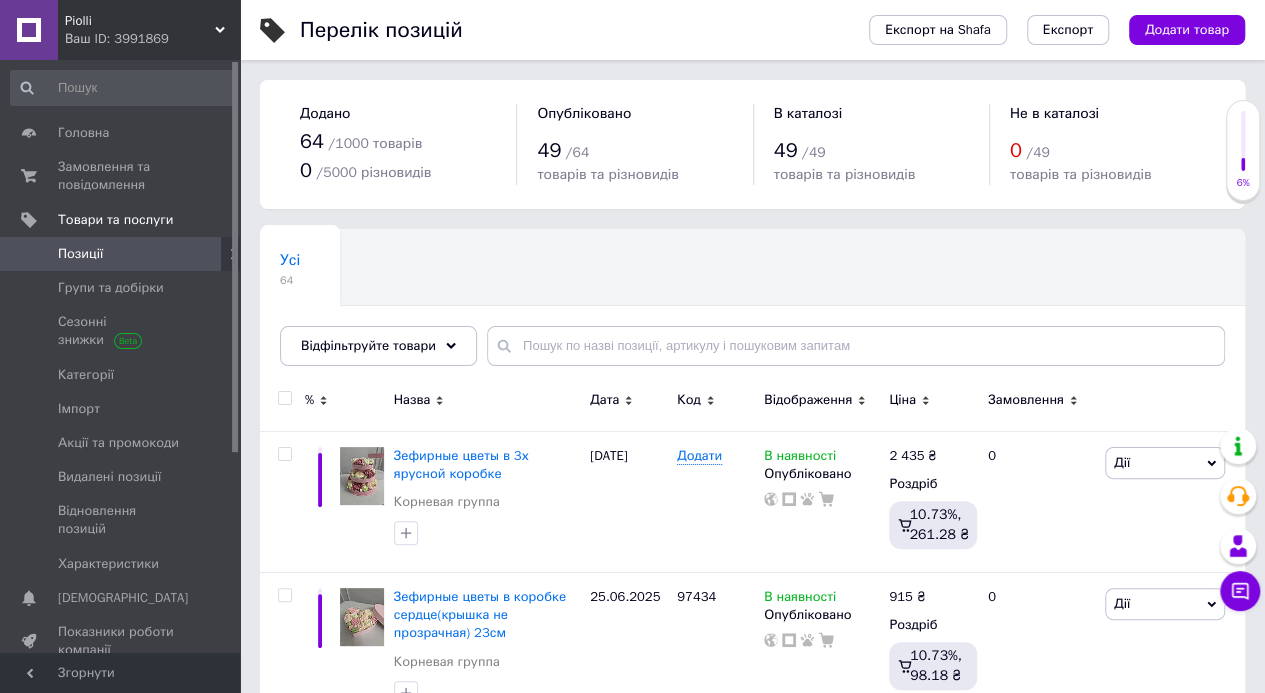 click on "Додати товар" at bounding box center (1187, 30) 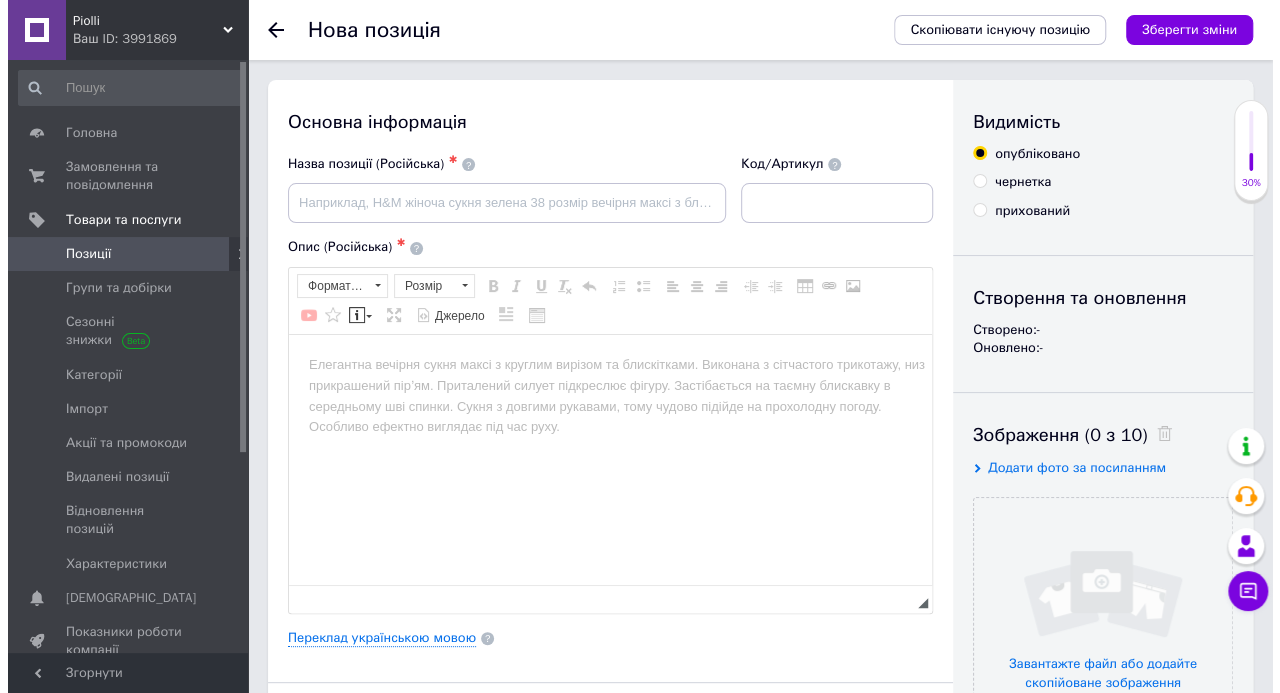 scroll, scrollTop: 0, scrollLeft: 0, axis: both 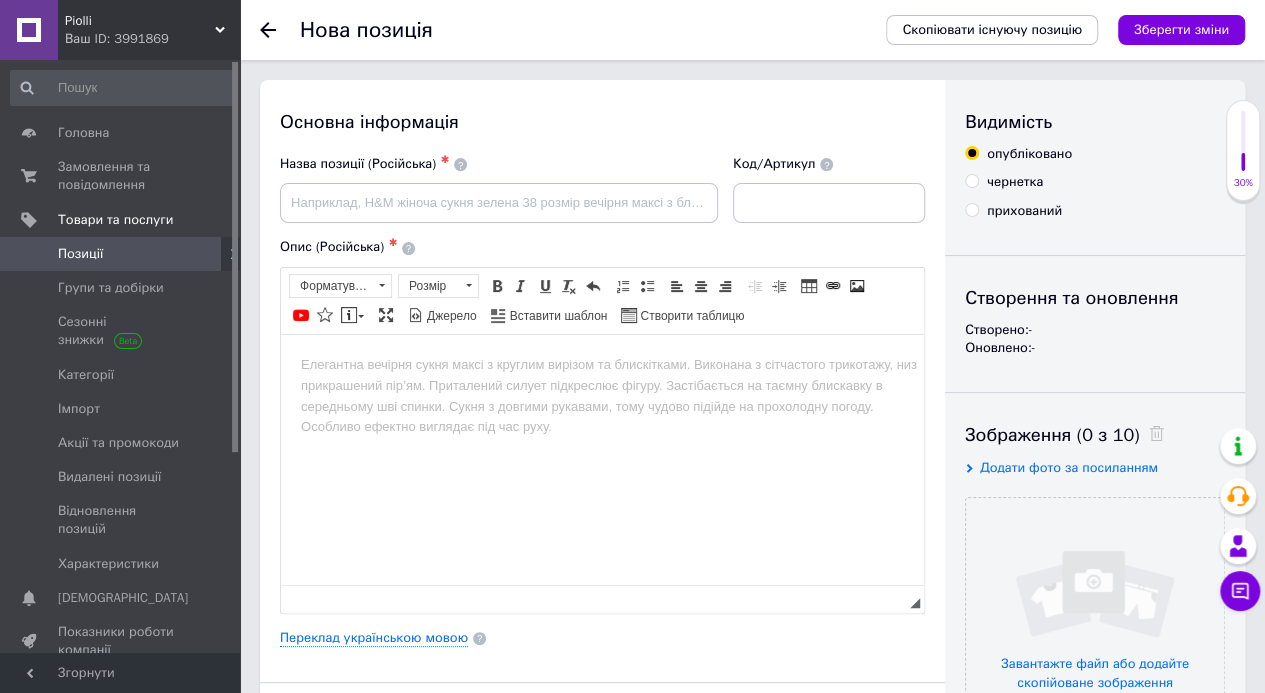 click at bounding box center (1095, 627) 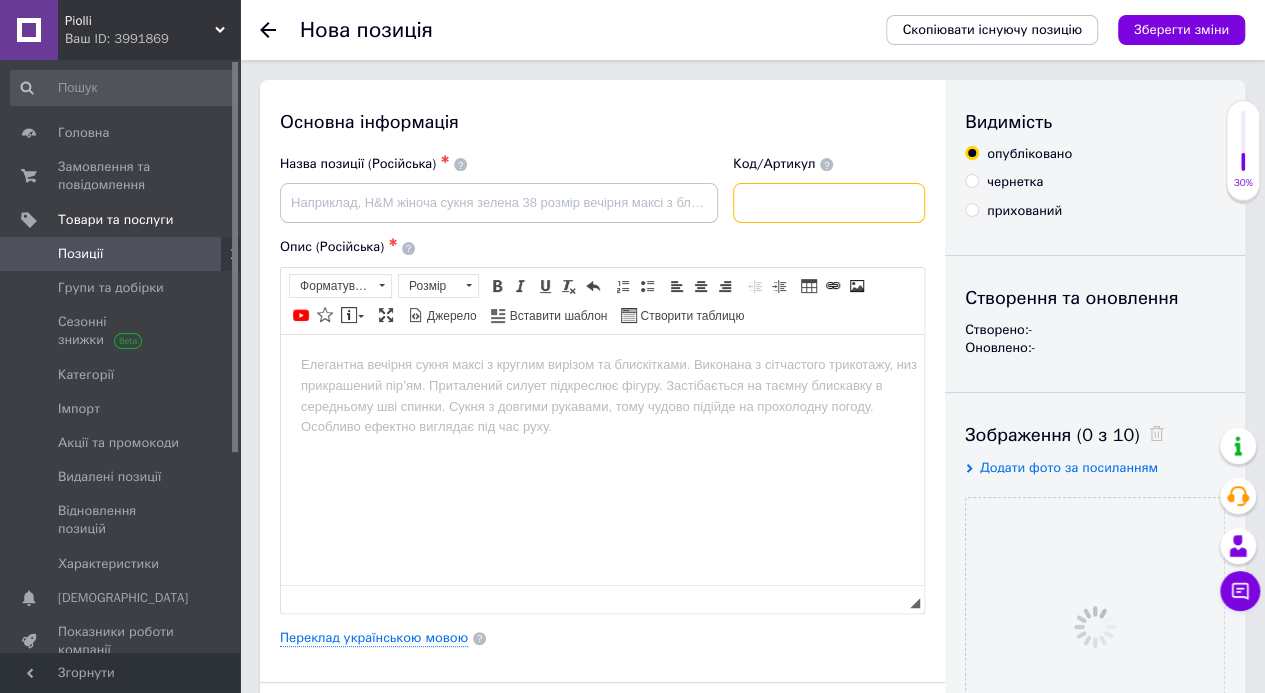 click at bounding box center [829, 203] 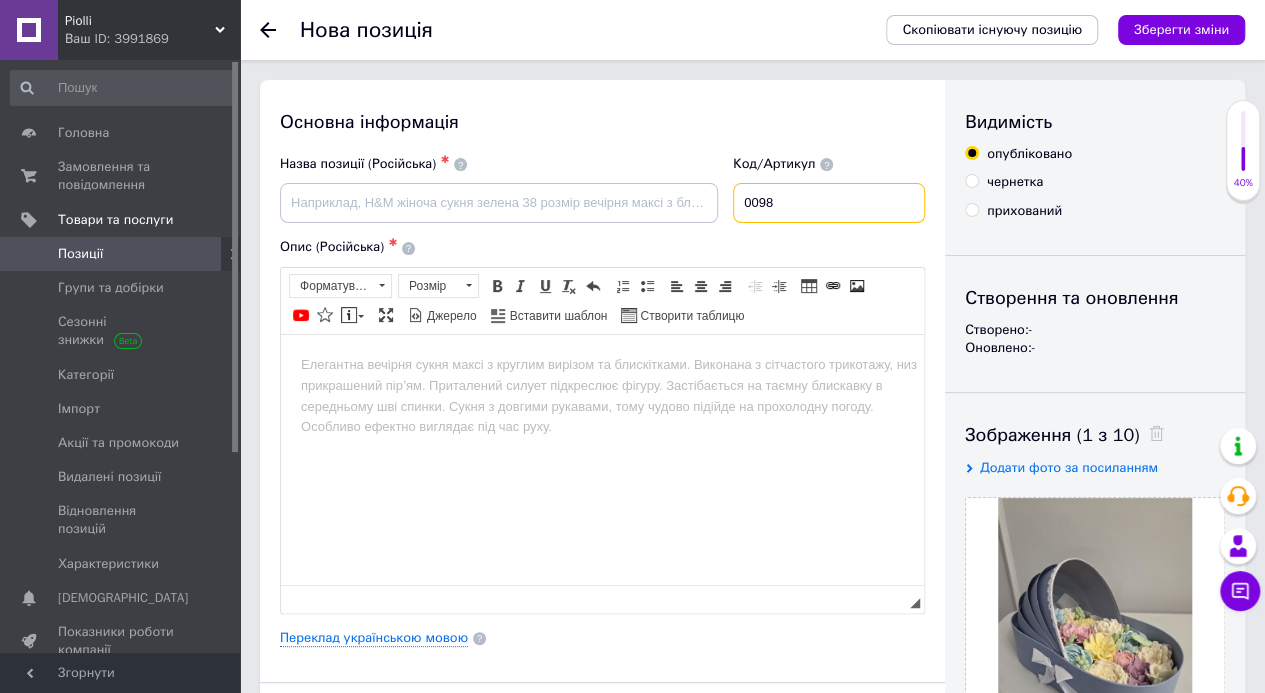 type on "0098" 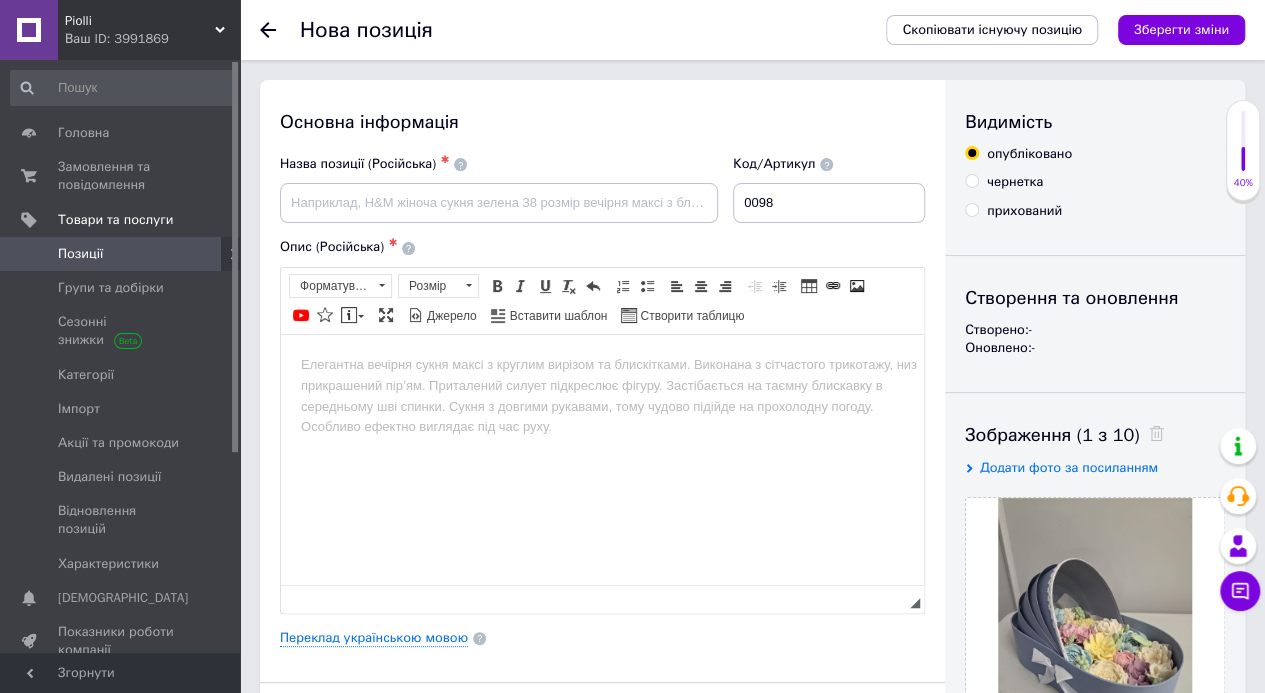 click on "Переклад українською мовою" at bounding box center (374, 638) 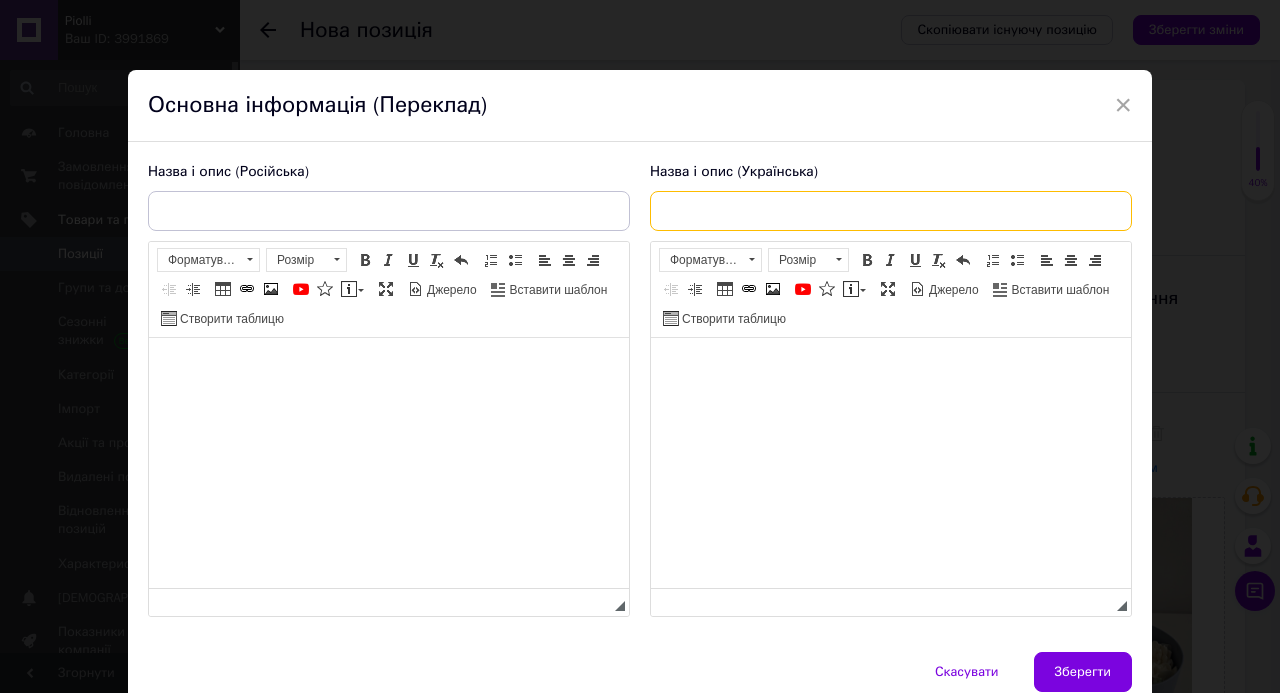 click at bounding box center [891, 211] 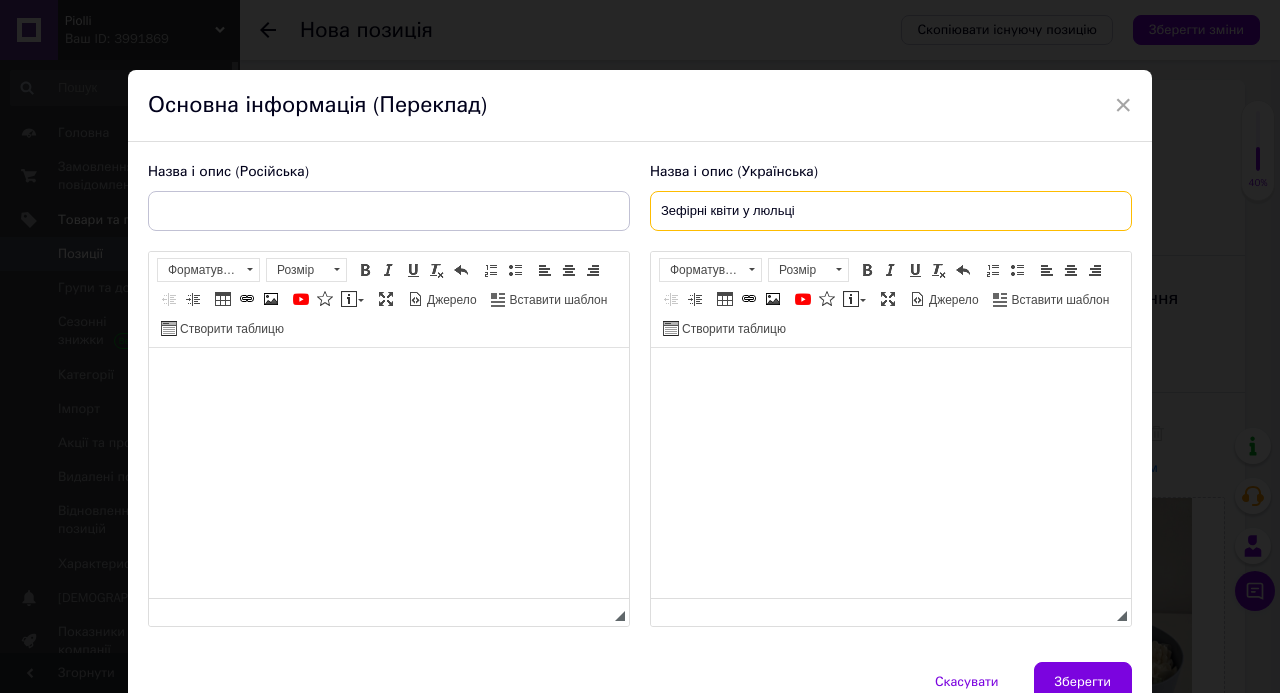 type on "Зефірні квіти у люльці" 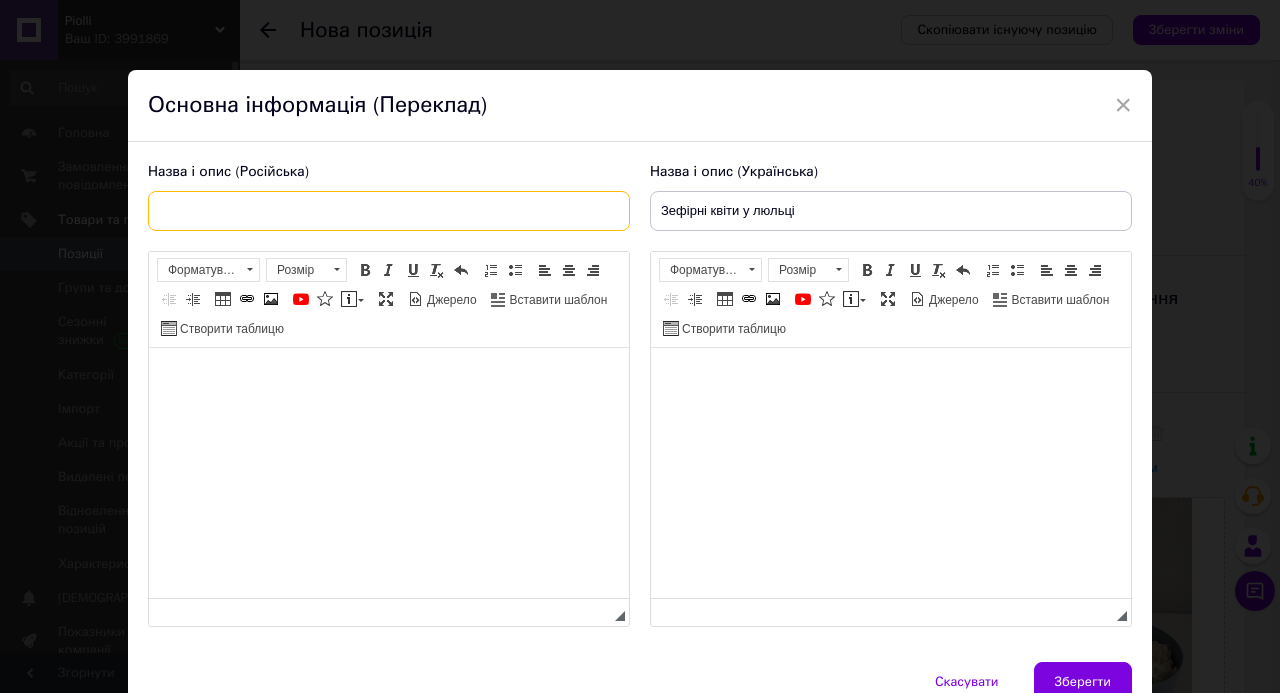 click at bounding box center (389, 211) 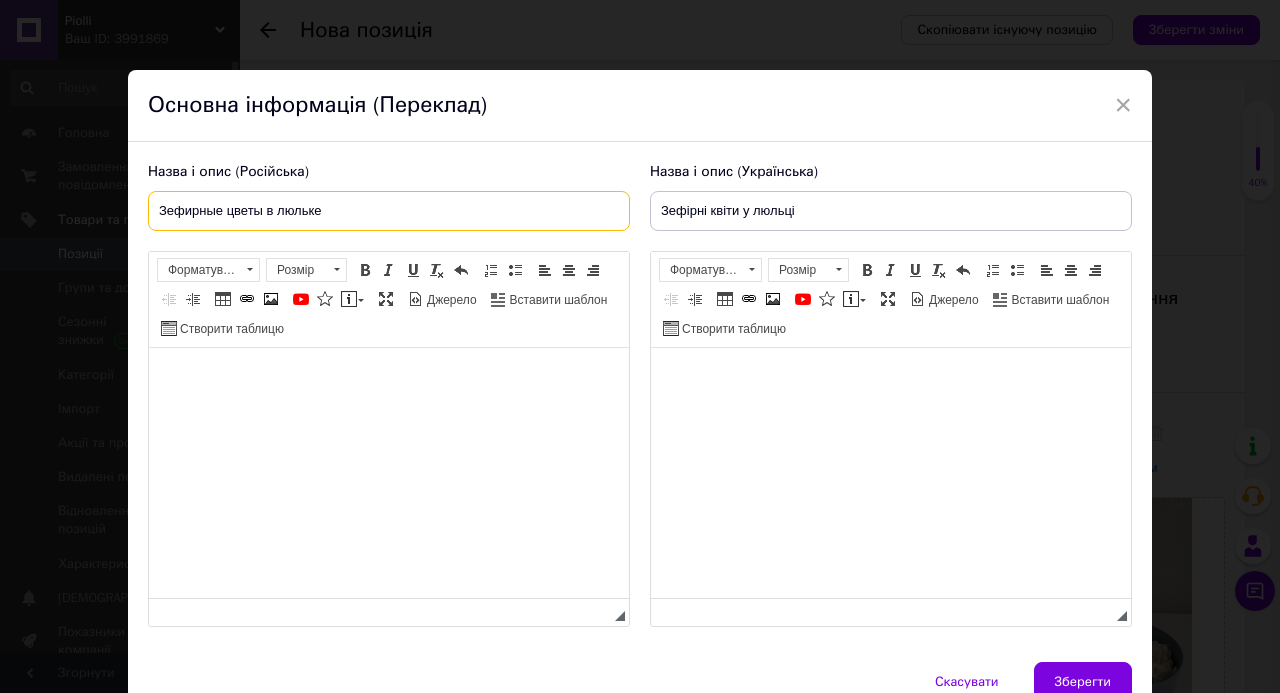 type on "Зефирные цветы в люльке" 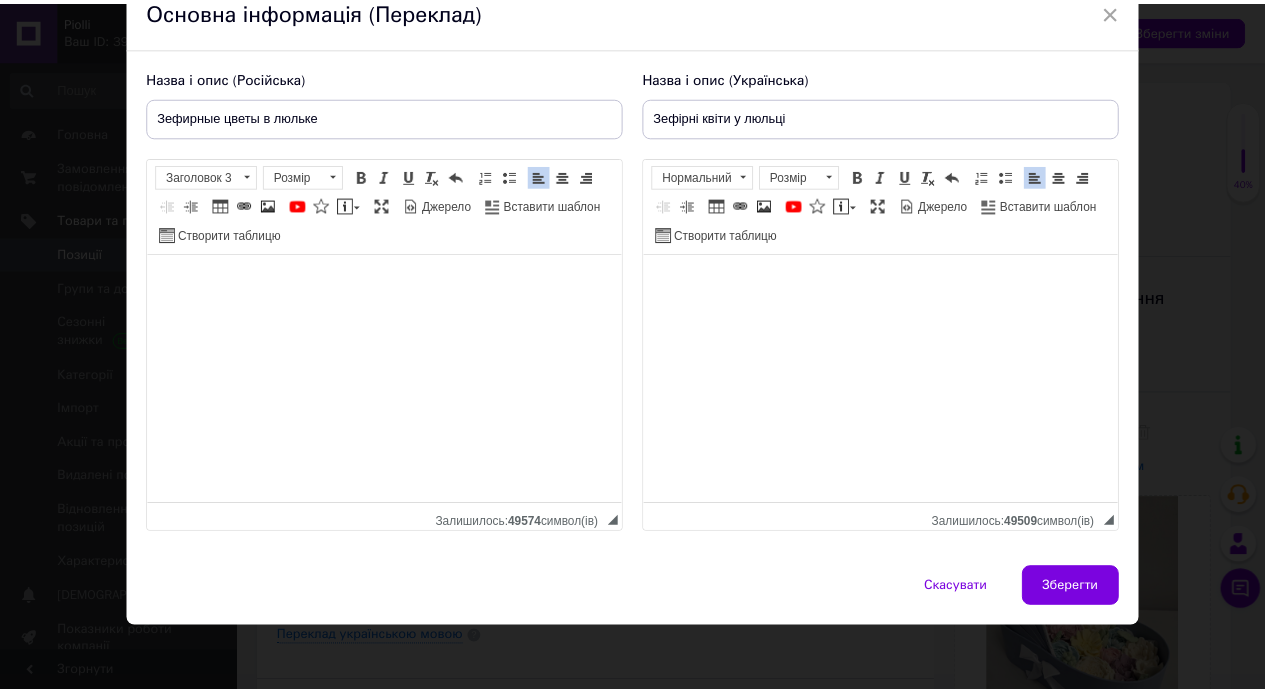 scroll, scrollTop: 0, scrollLeft: 0, axis: both 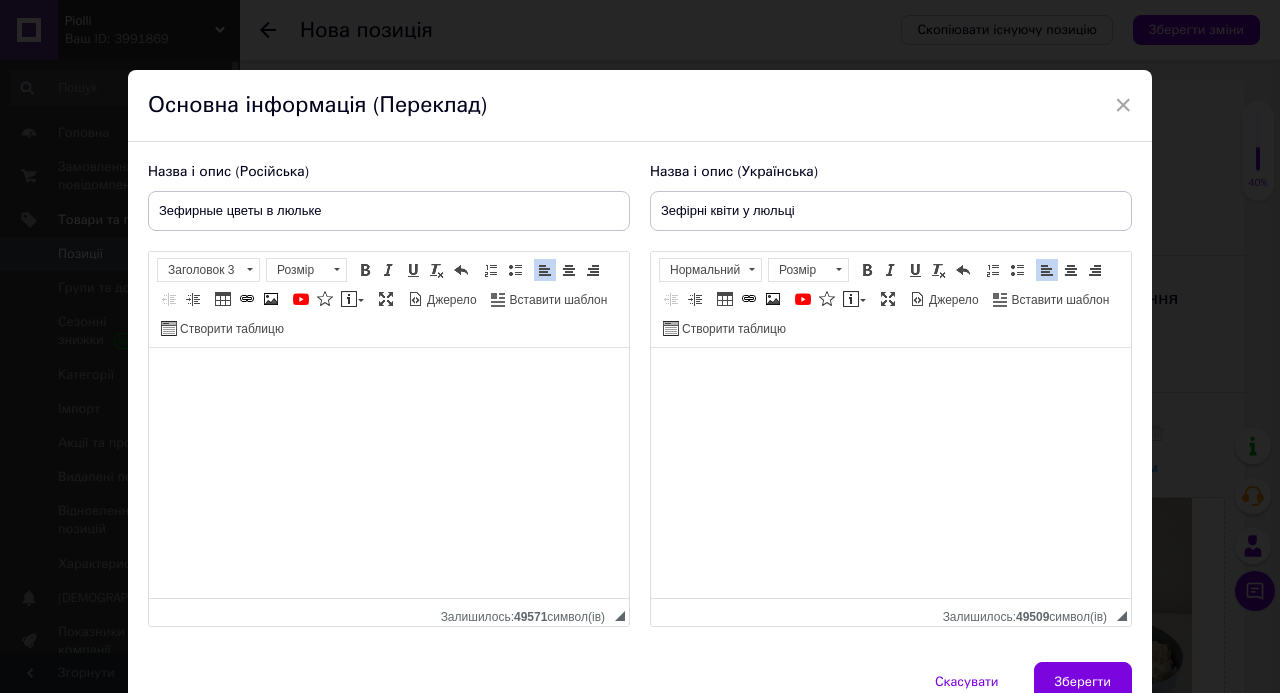 click on "Зберегти" at bounding box center [1083, 682] 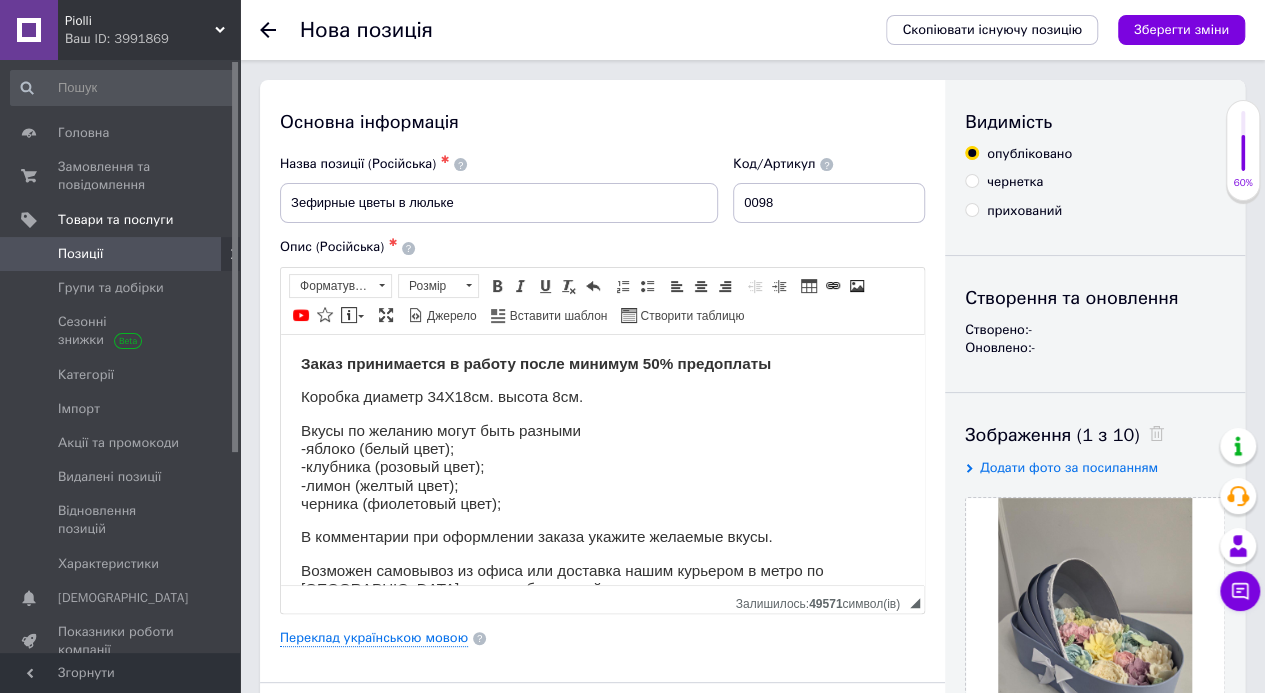 scroll, scrollTop: 66, scrollLeft: 0, axis: vertical 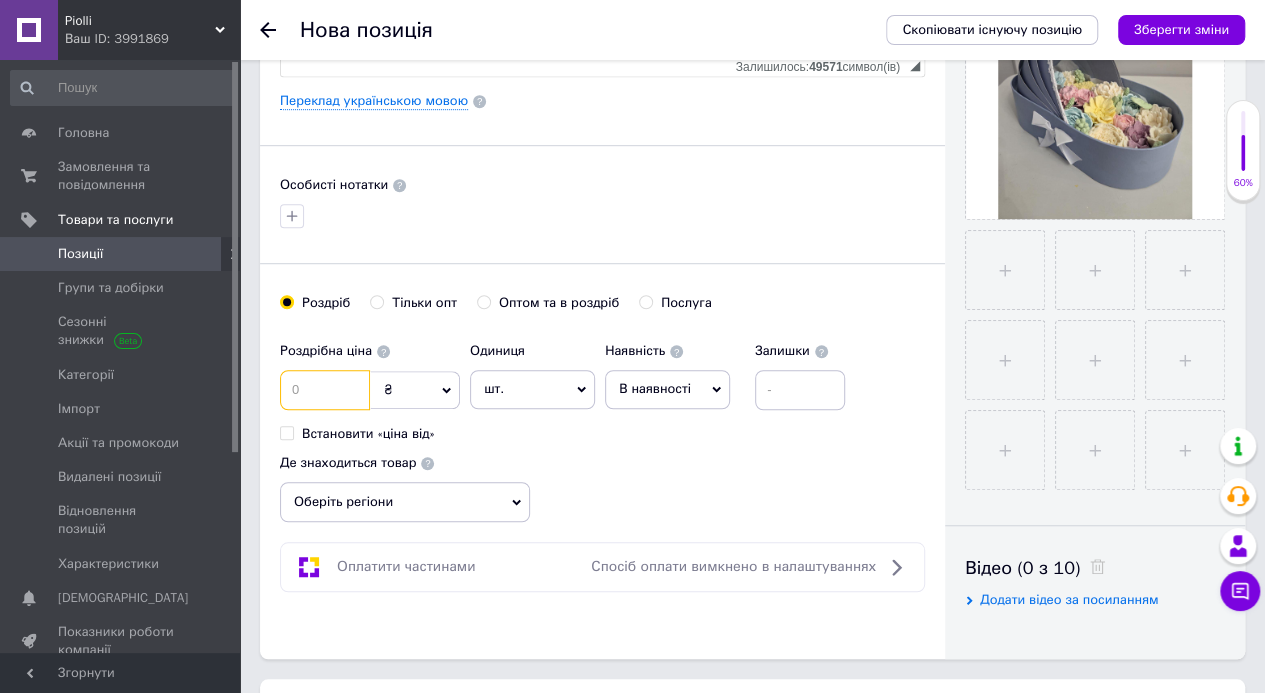 click at bounding box center (325, 390) 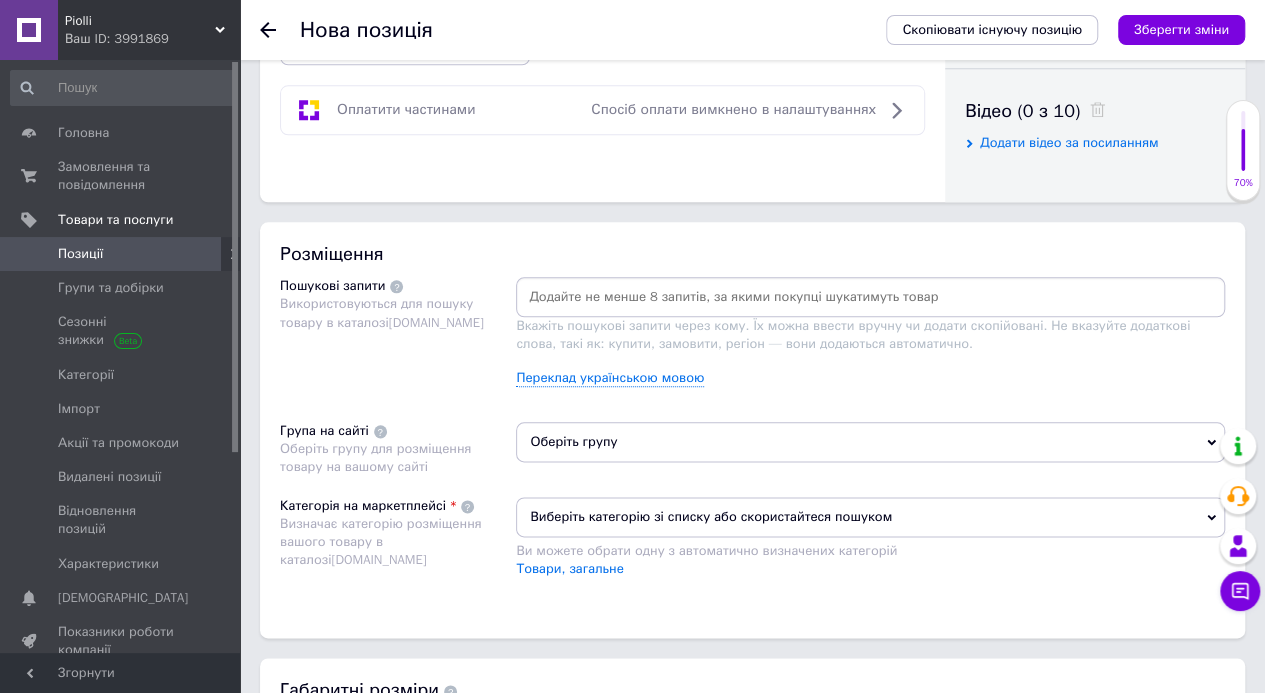 scroll, scrollTop: 996, scrollLeft: 0, axis: vertical 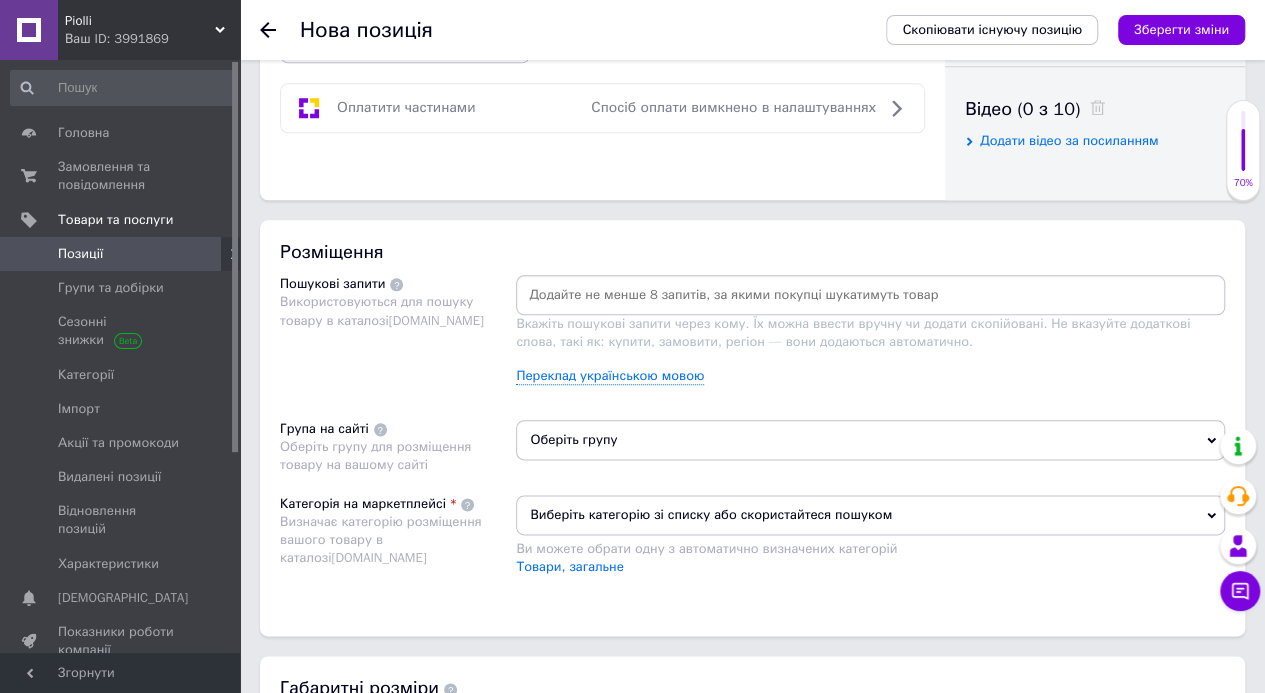 type on "1330" 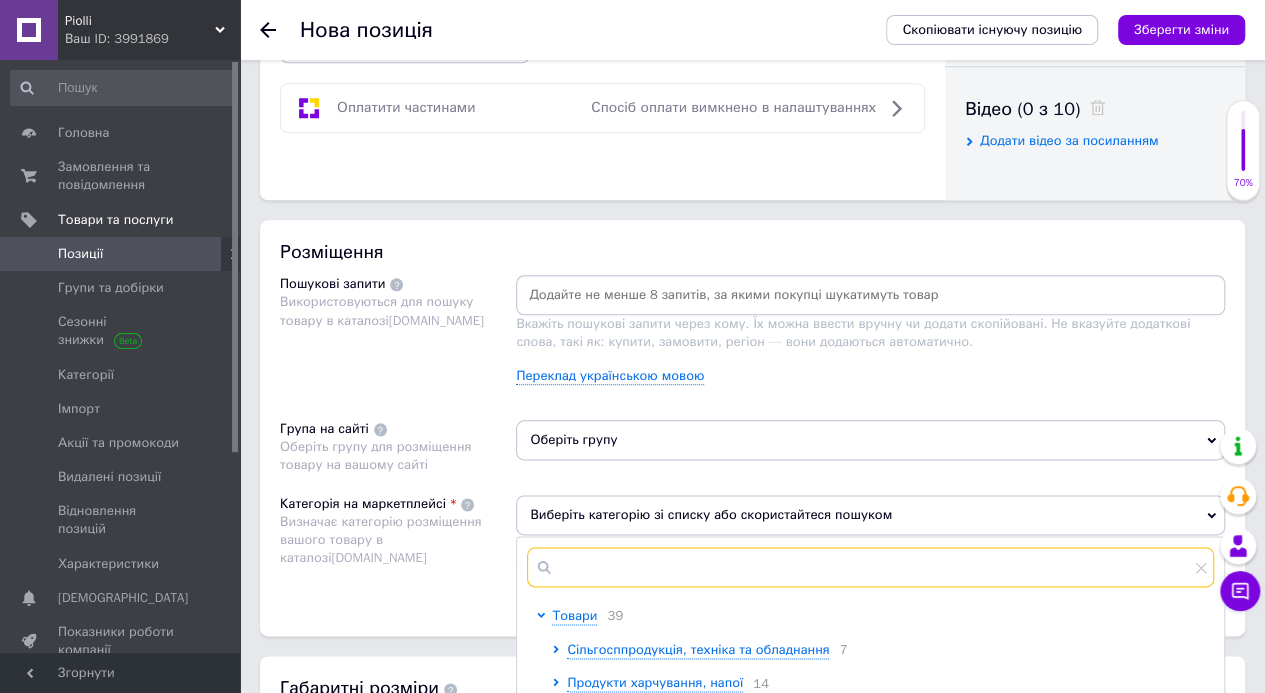 click at bounding box center [870, 567] 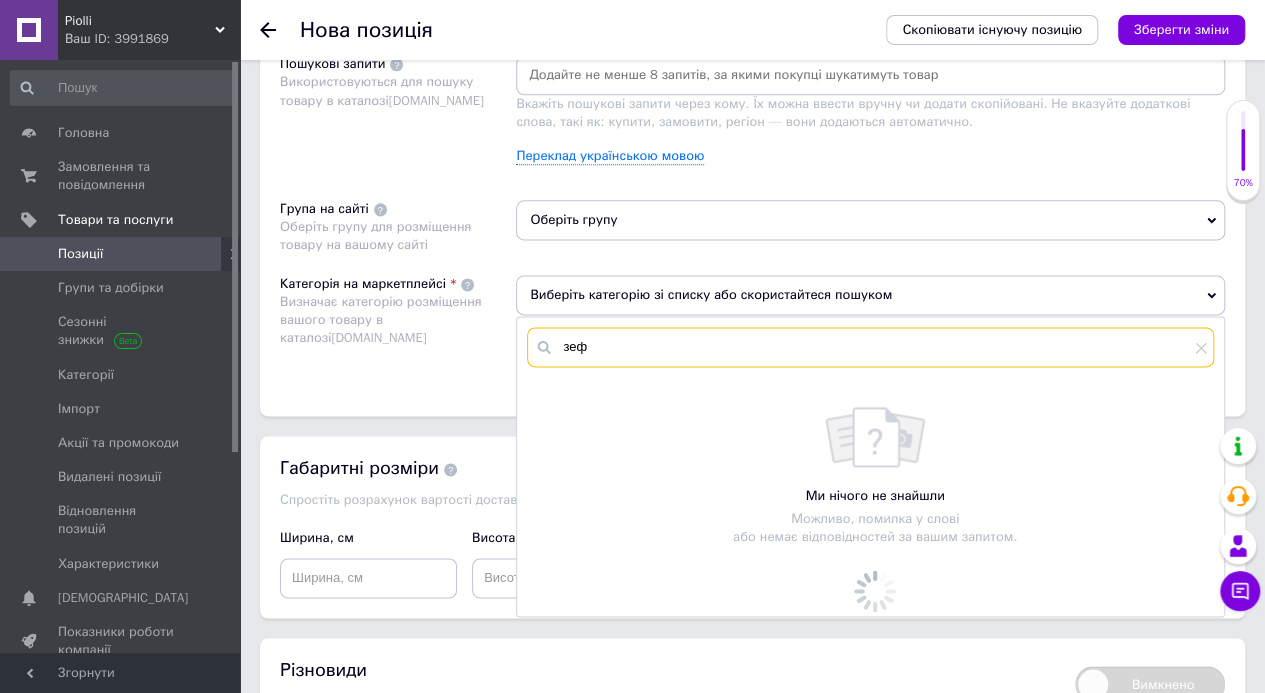 scroll, scrollTop: 1221, scrollLeft: 0, axis: vertical 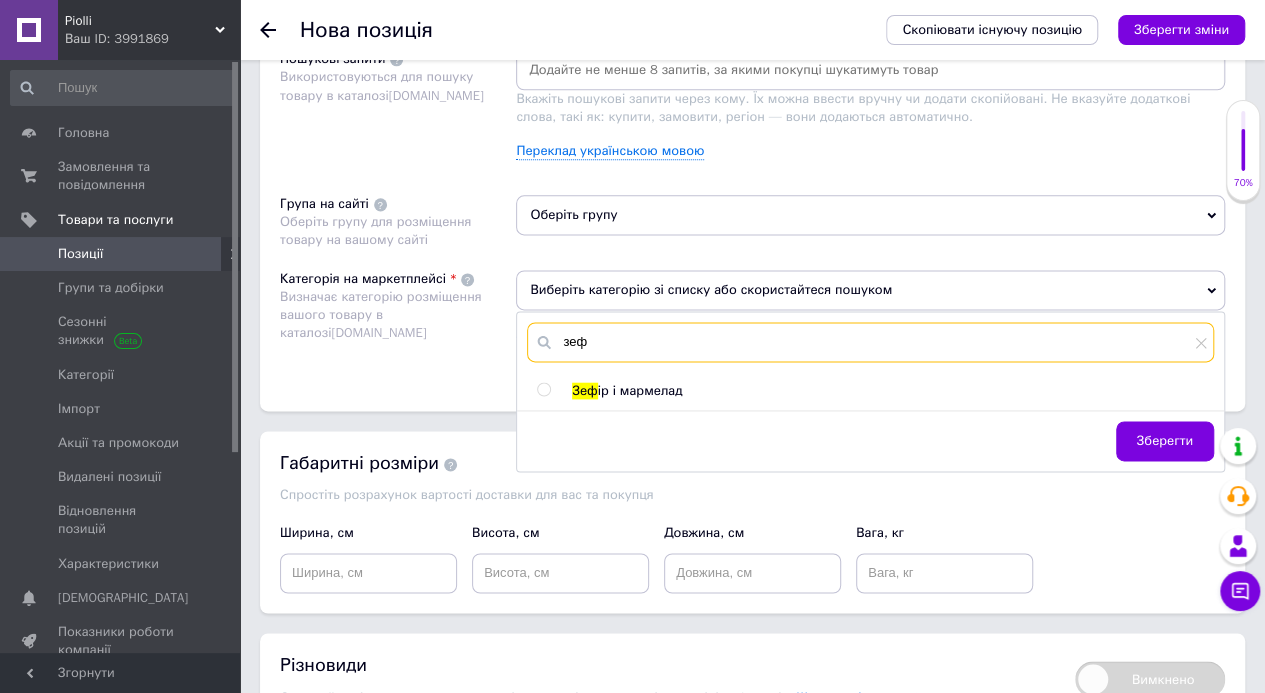 type on "зеф" 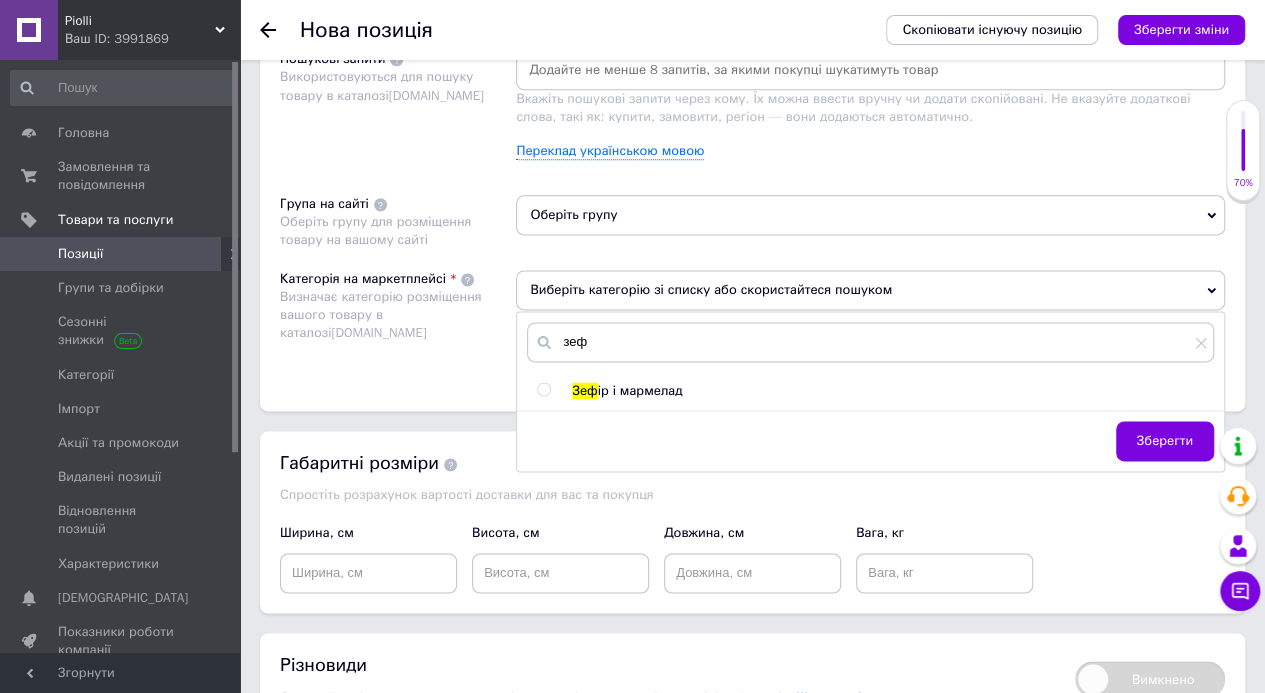 click on "ір і мармелад" at bounding box center (640, 390) 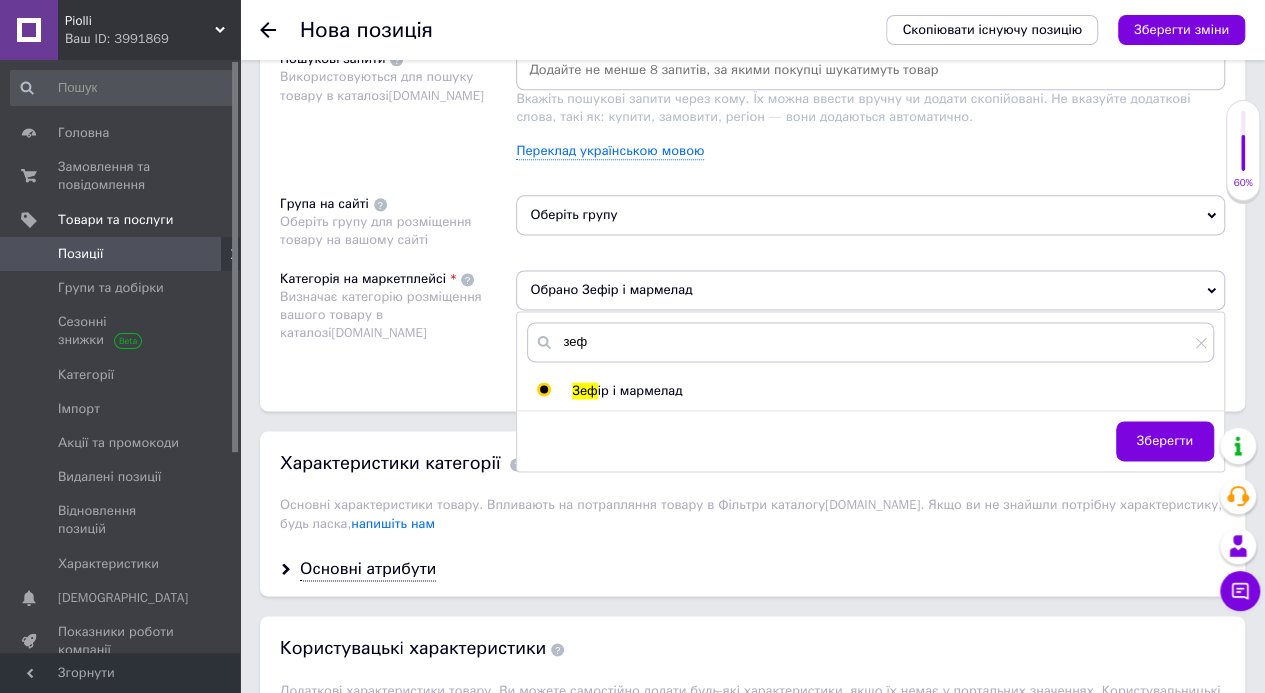 click on "ір і мармелад" at bounding box center [640, 390] 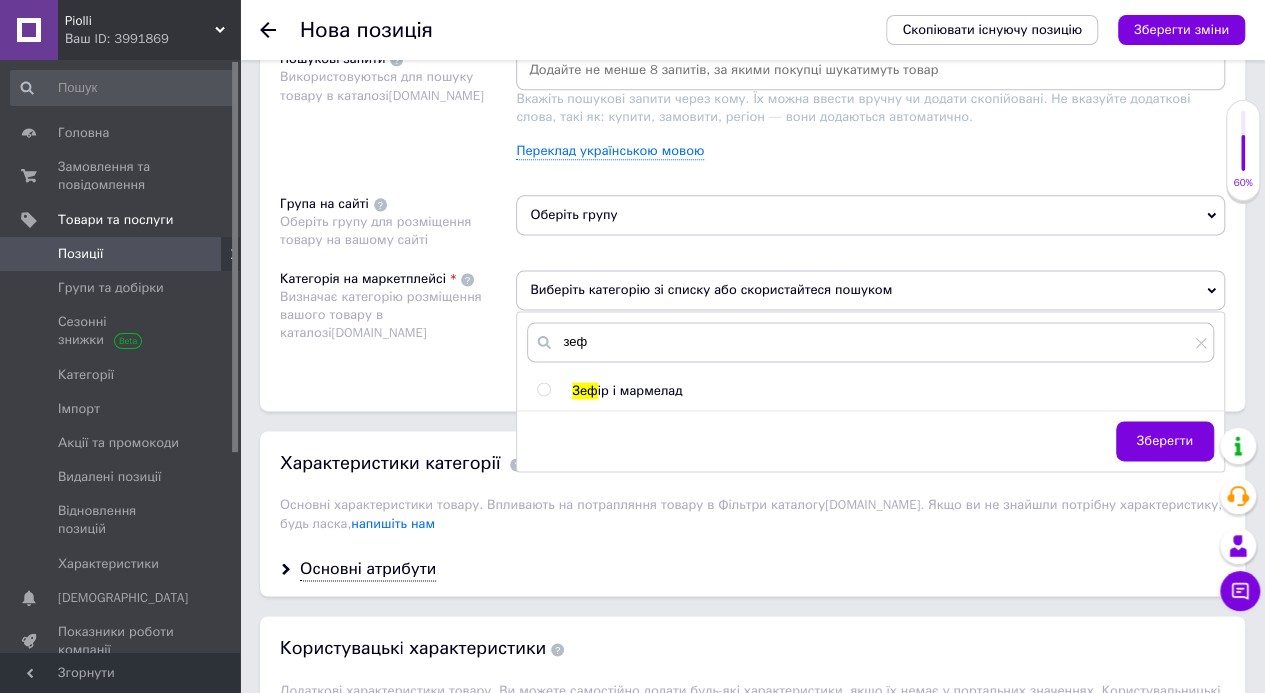 click on "ір і мармелад" at bounding box center [640, 390] 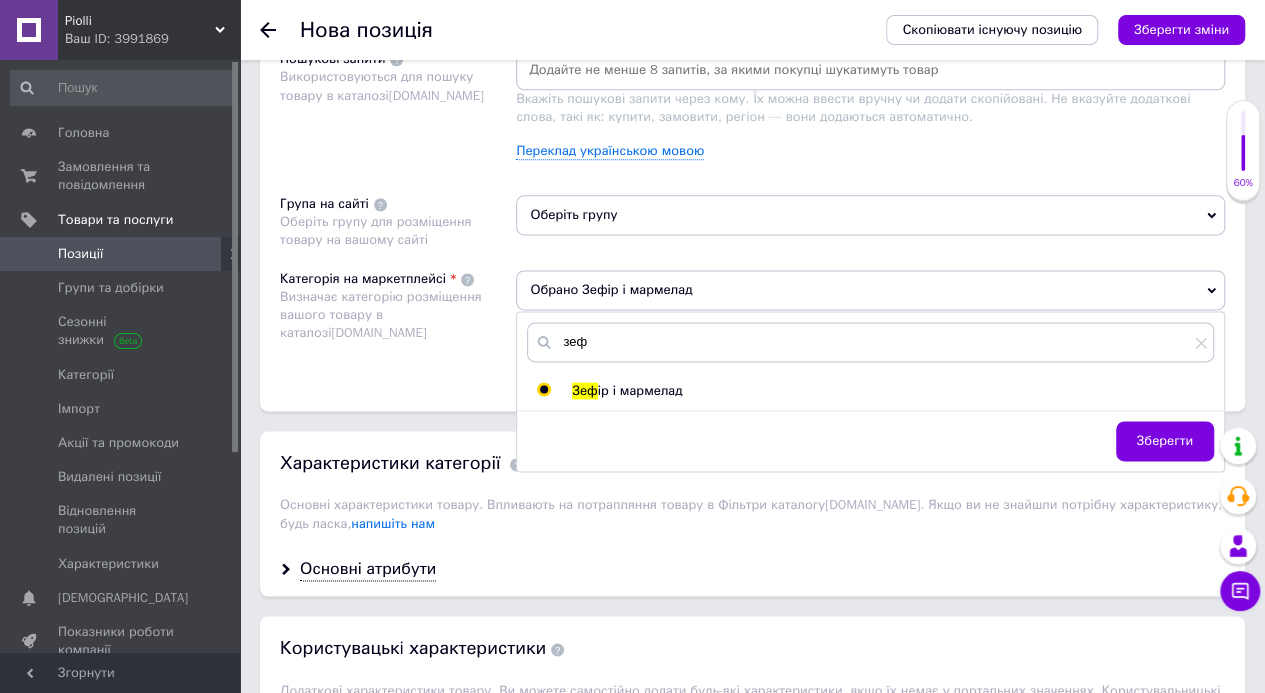 click on "Зберегти" at bounding box center (1165, 441) 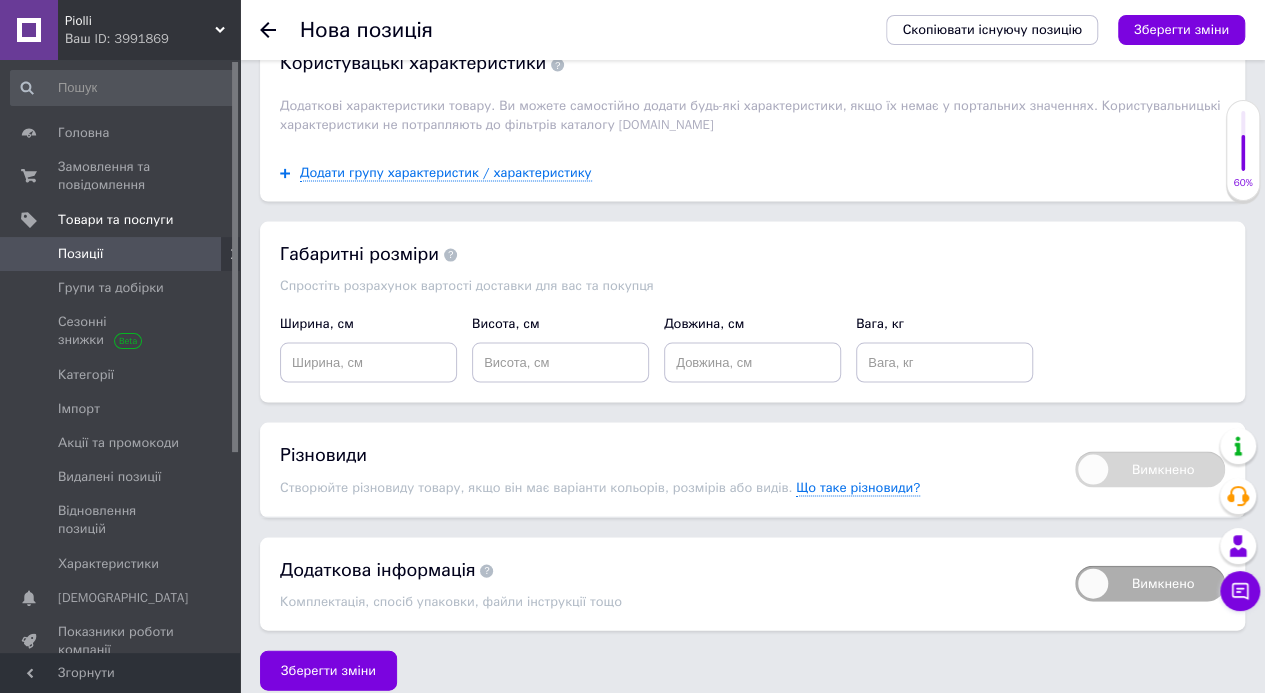 scroll, scrollTop: 1807, scrollLeft: 0, axis: vertical 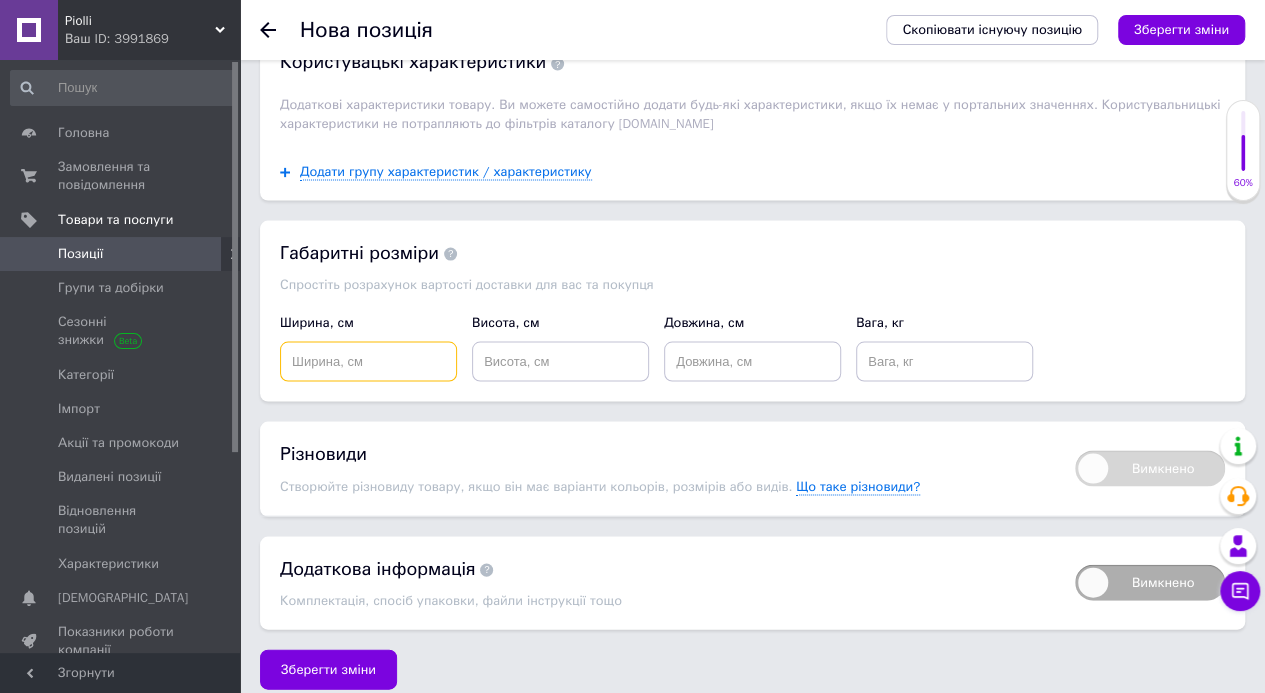 click at bounding box center [368, 361] 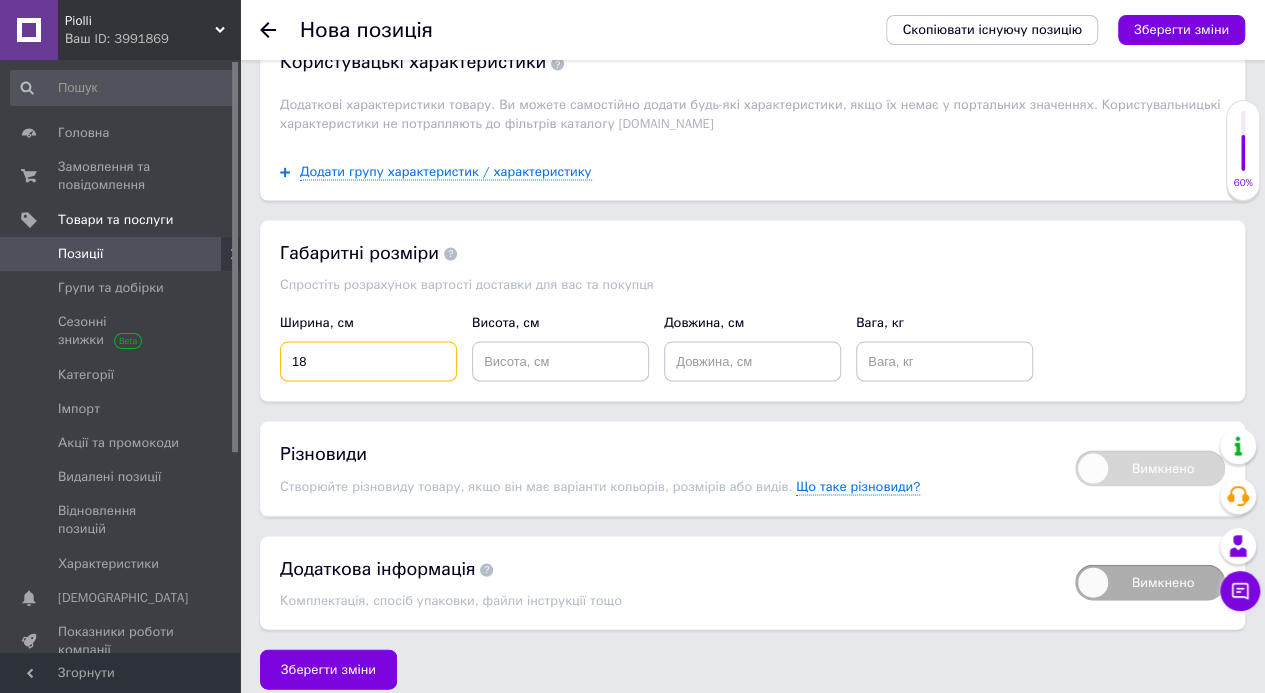 type on "18" 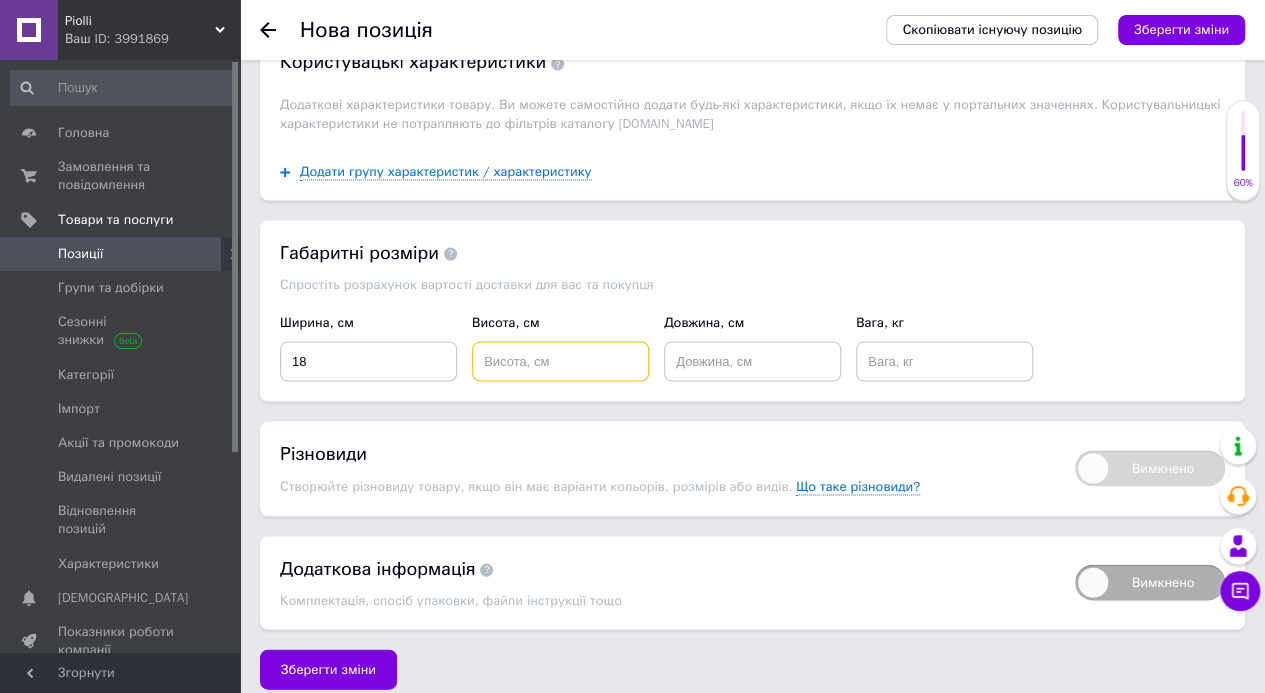 click at bounding box center [560, 361] 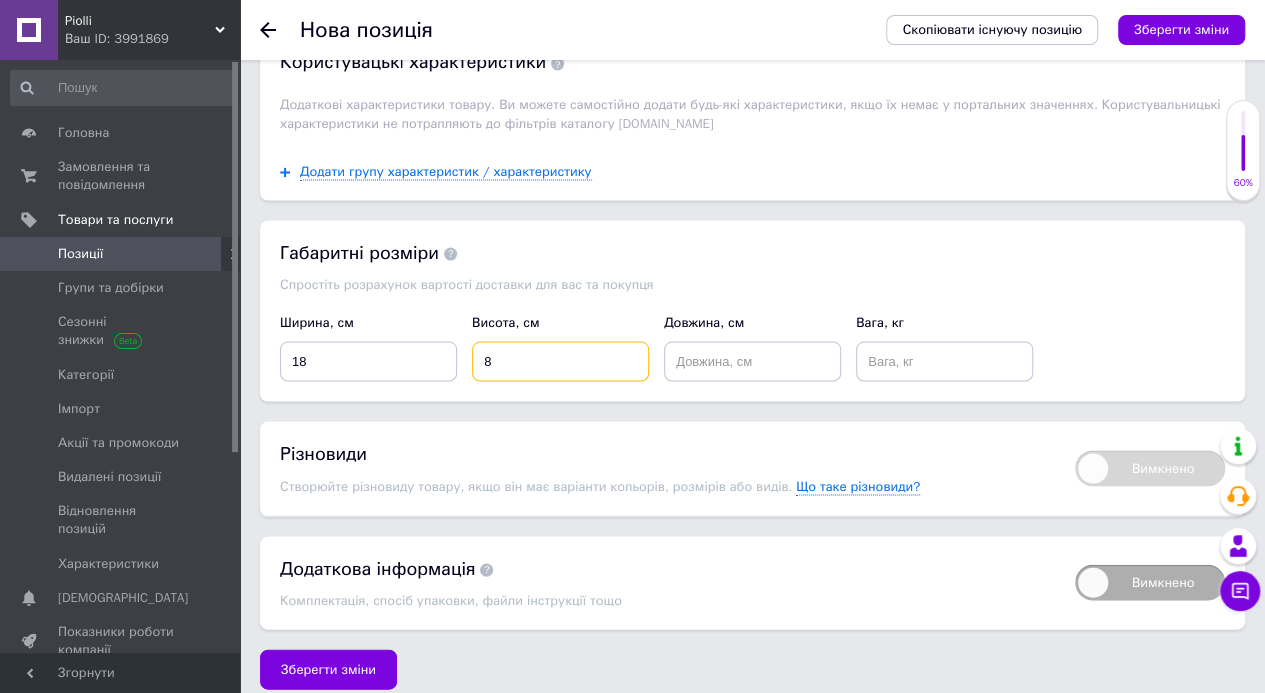type on "8" 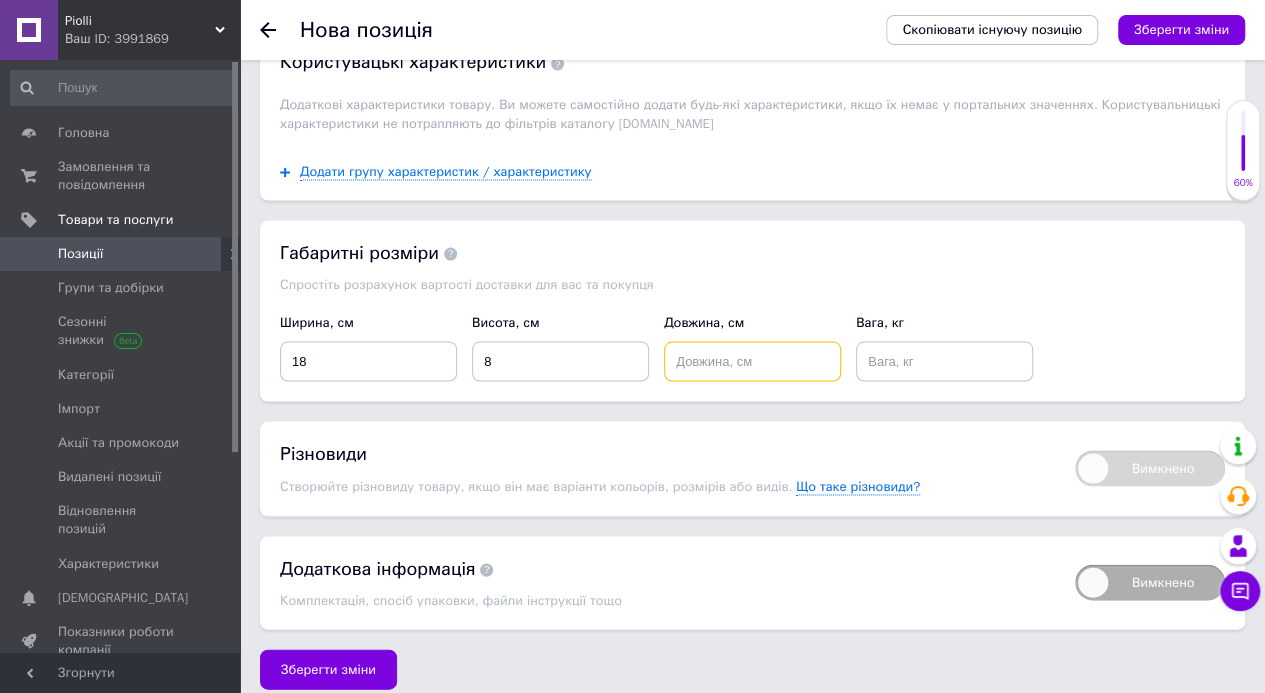 click at bounding box center [752, 361] 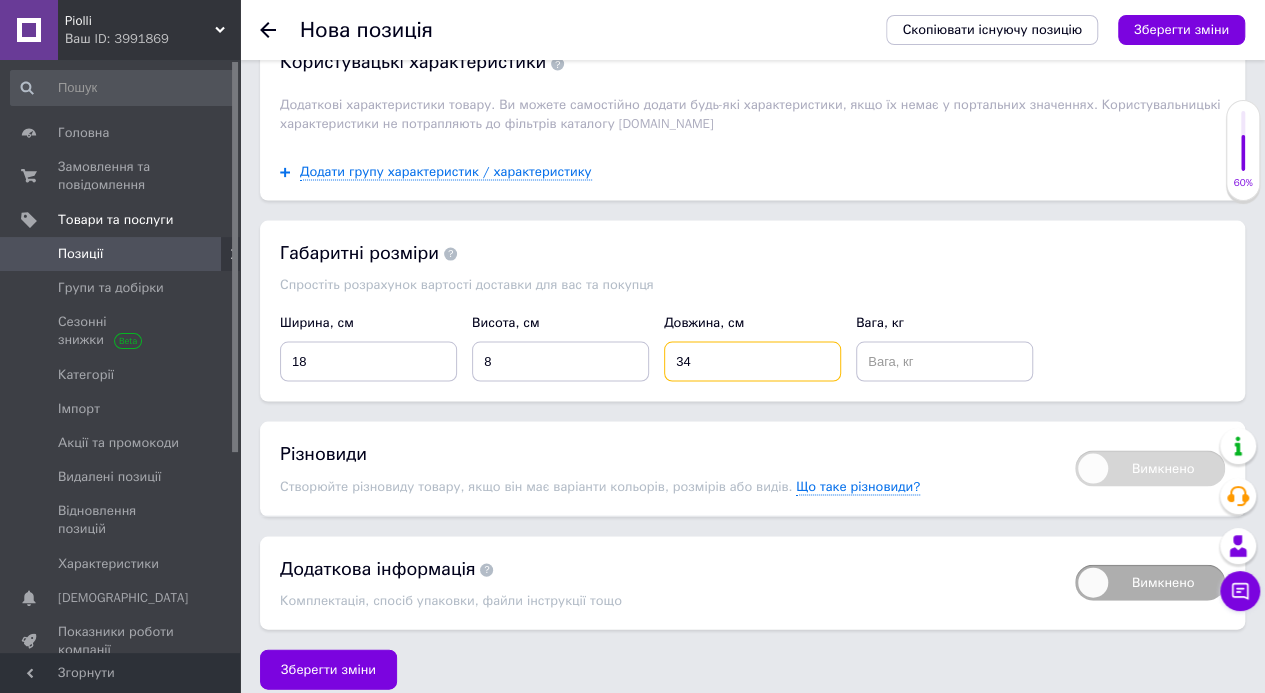 type on "34" 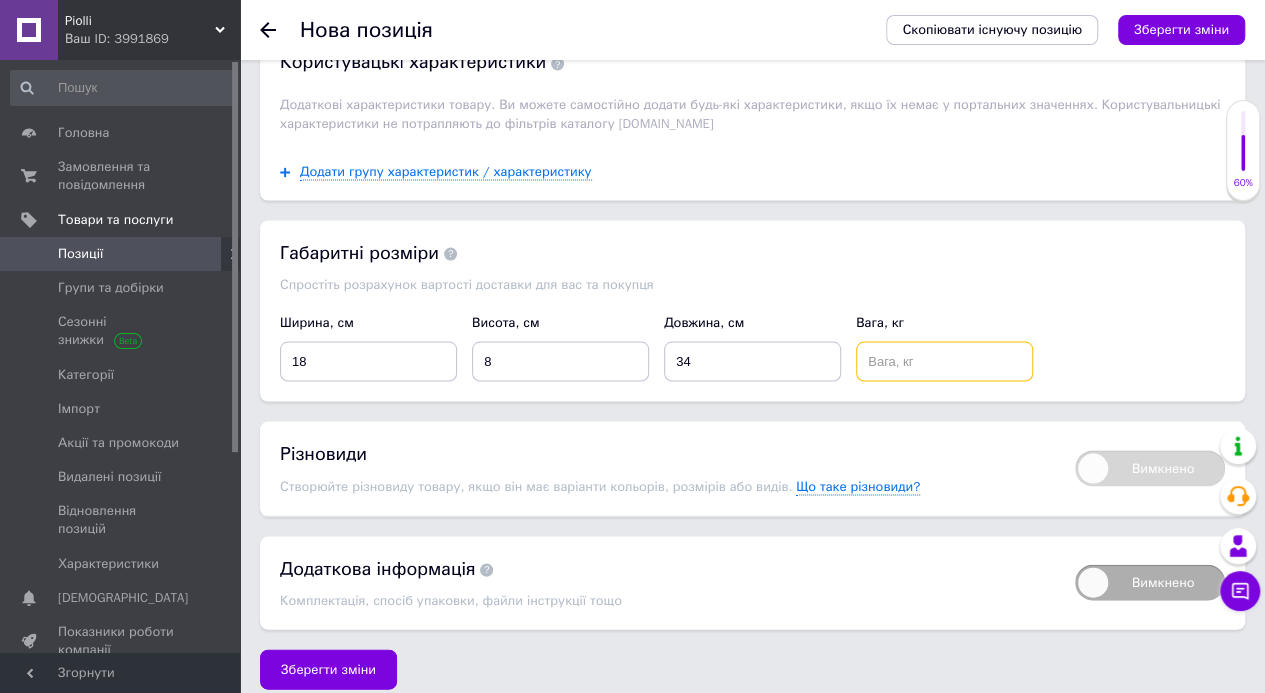 click at bounding box center [944, 361] 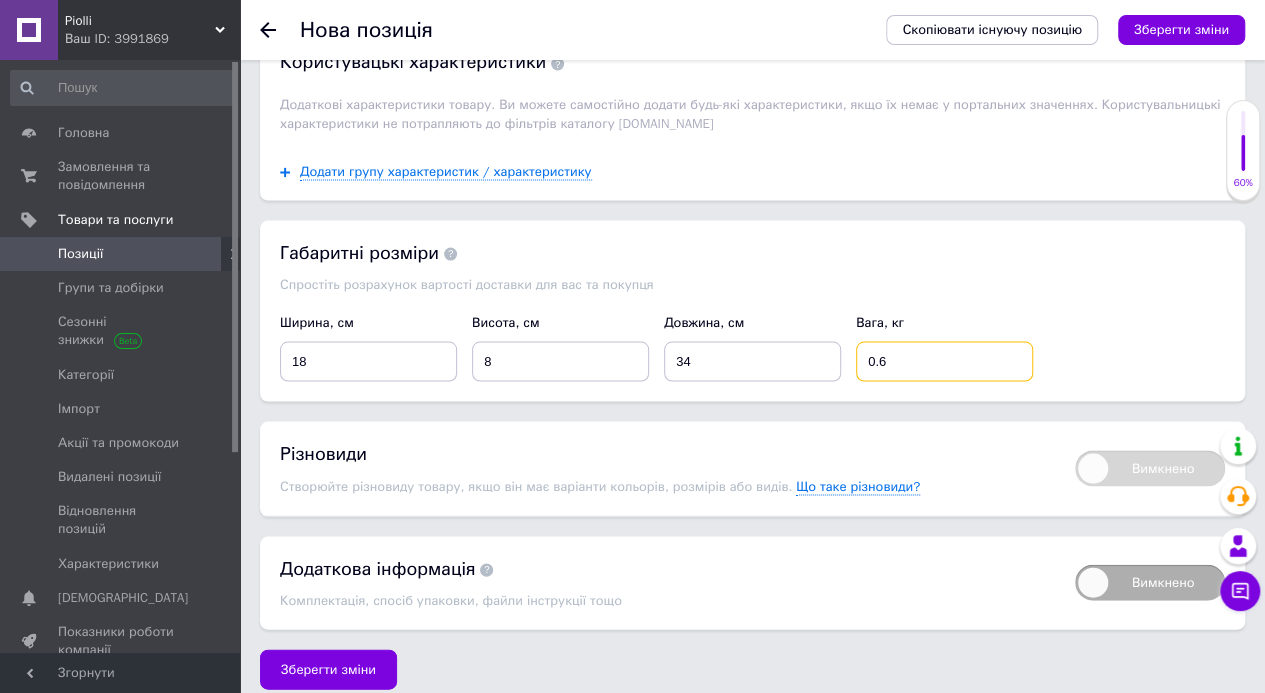 scroll, scrollTop: 1814, scrollLeft: 0, axis: vertical 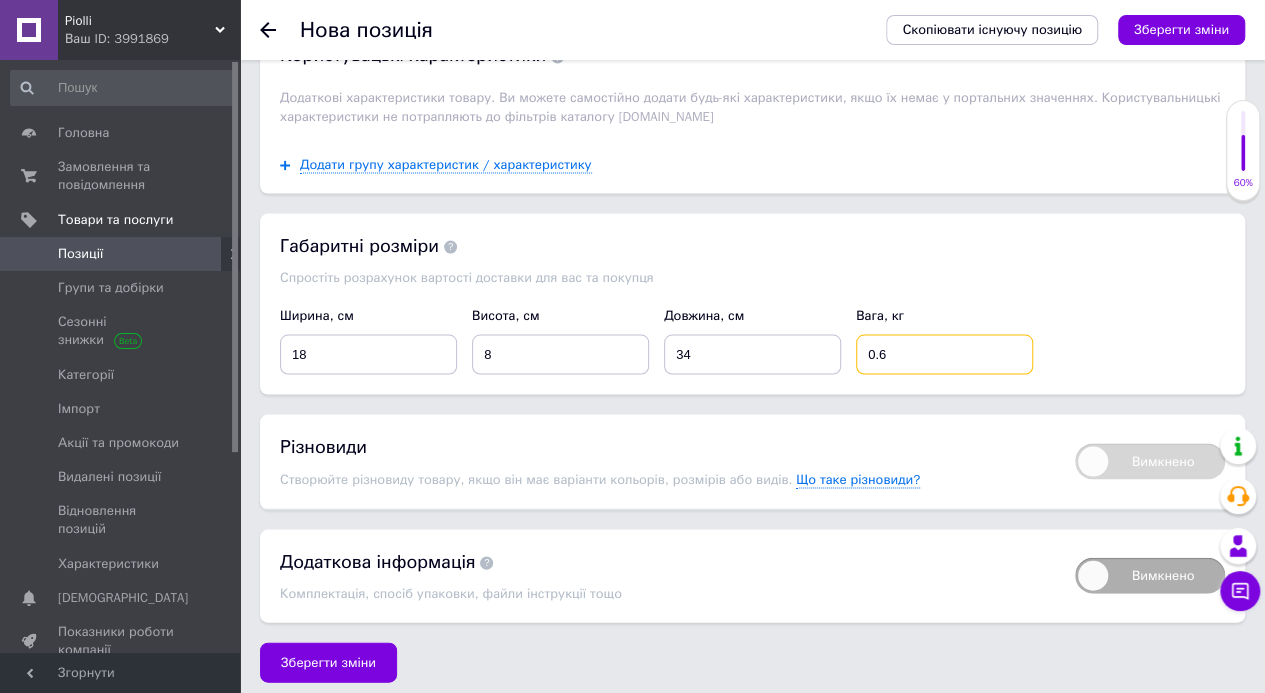 type on "0.6" 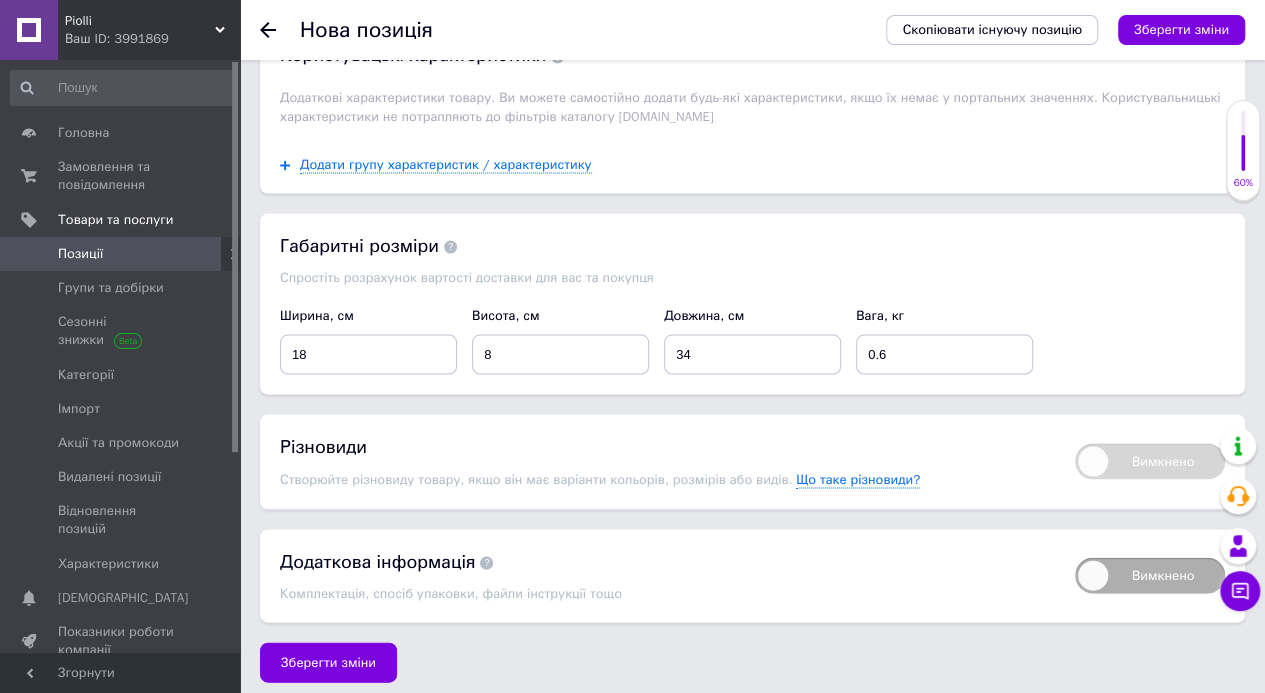click on "Зберегти зміни" at bounding box center [328, 662] 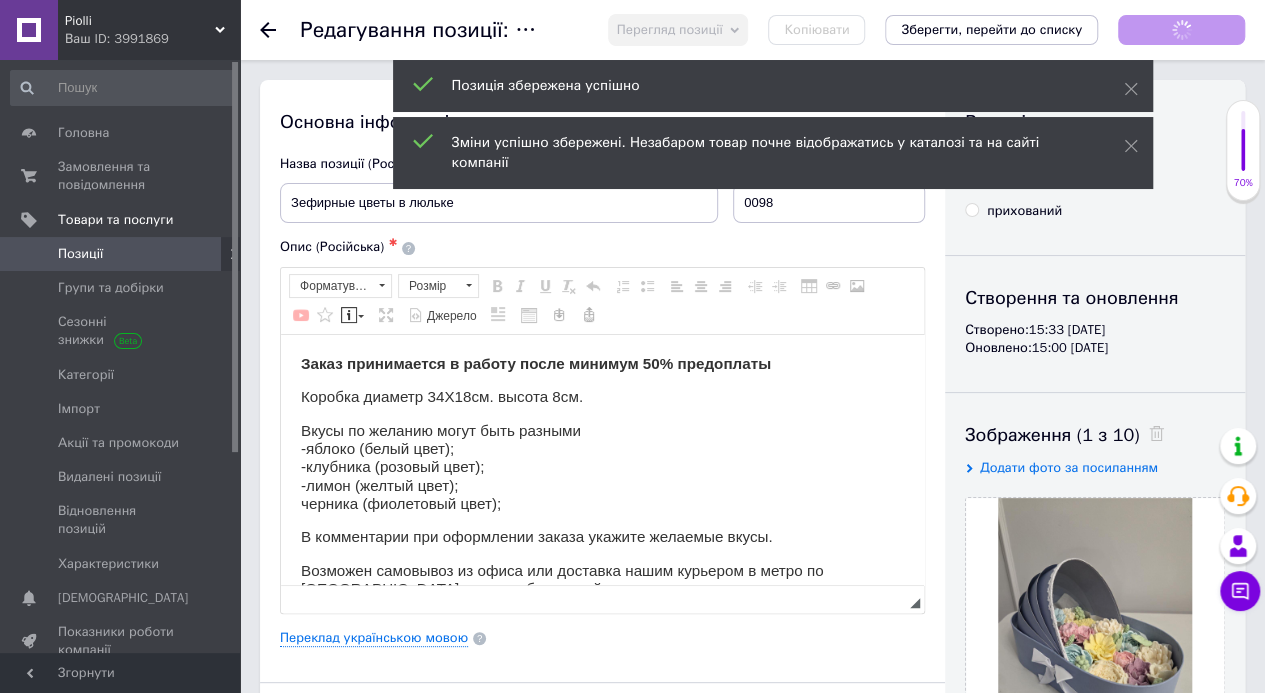 scroll, scrollTop: 0, scrollLeft: 0, axis: both 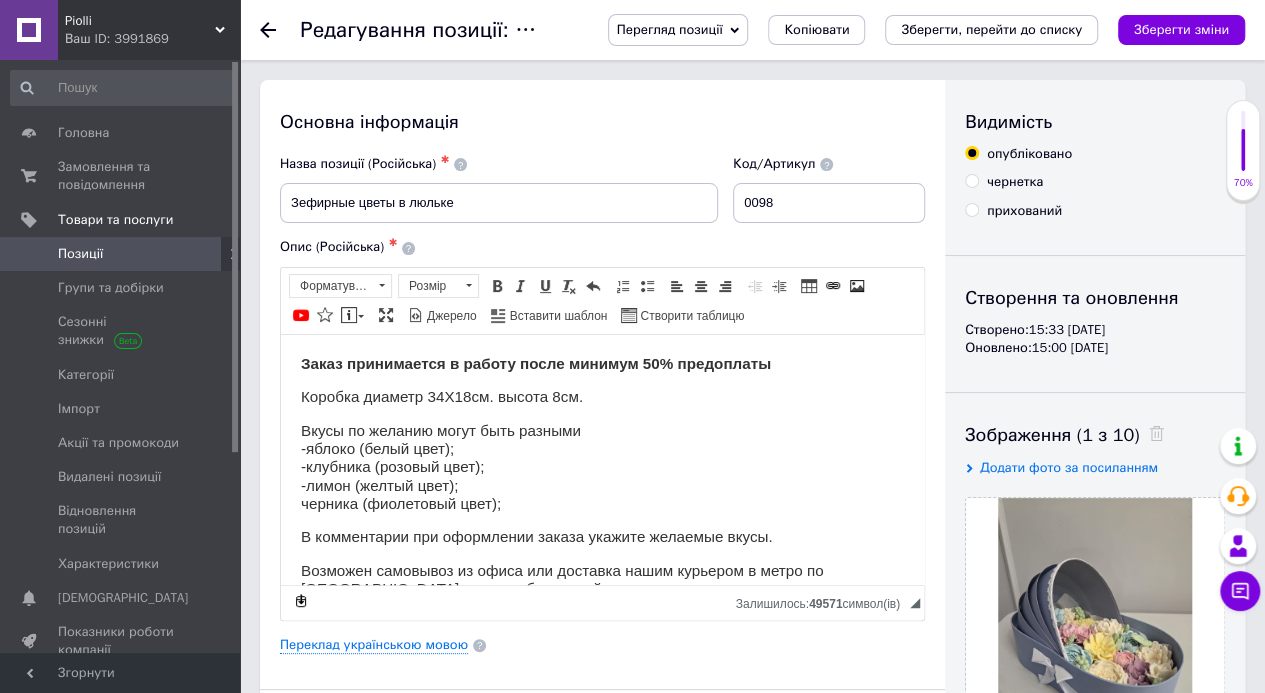 click on "Зберегти зміни" at bounding box center [1181, 29] 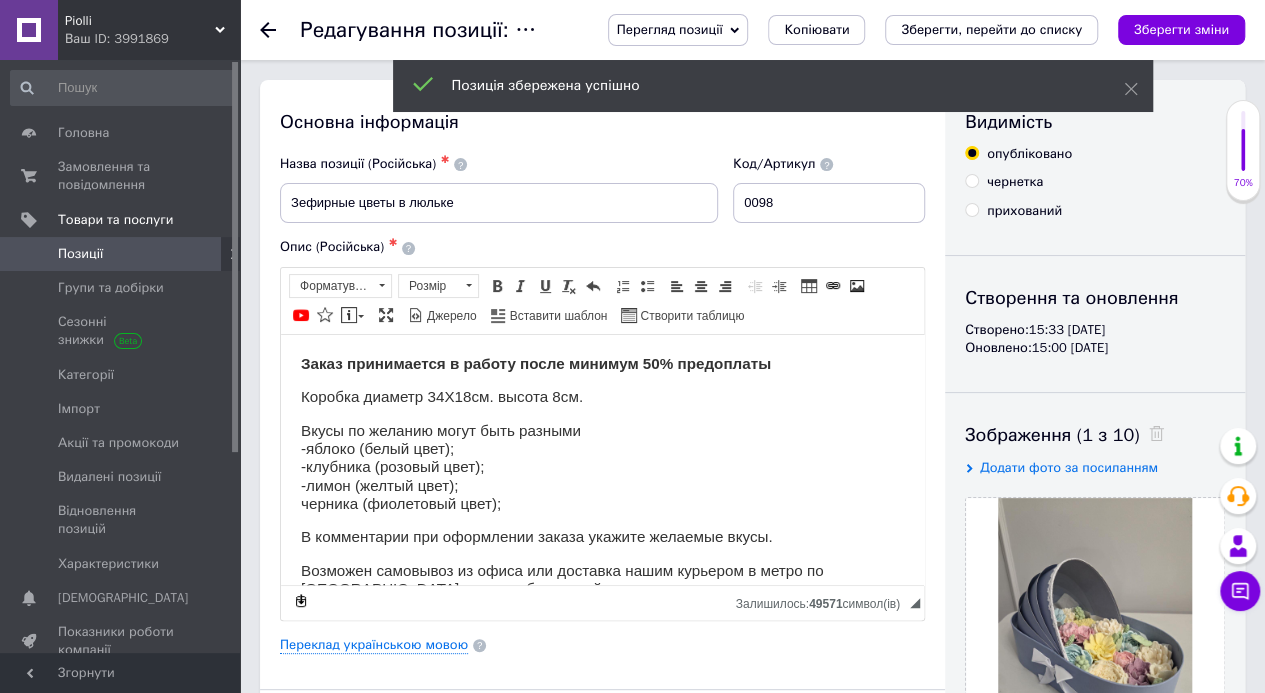 click 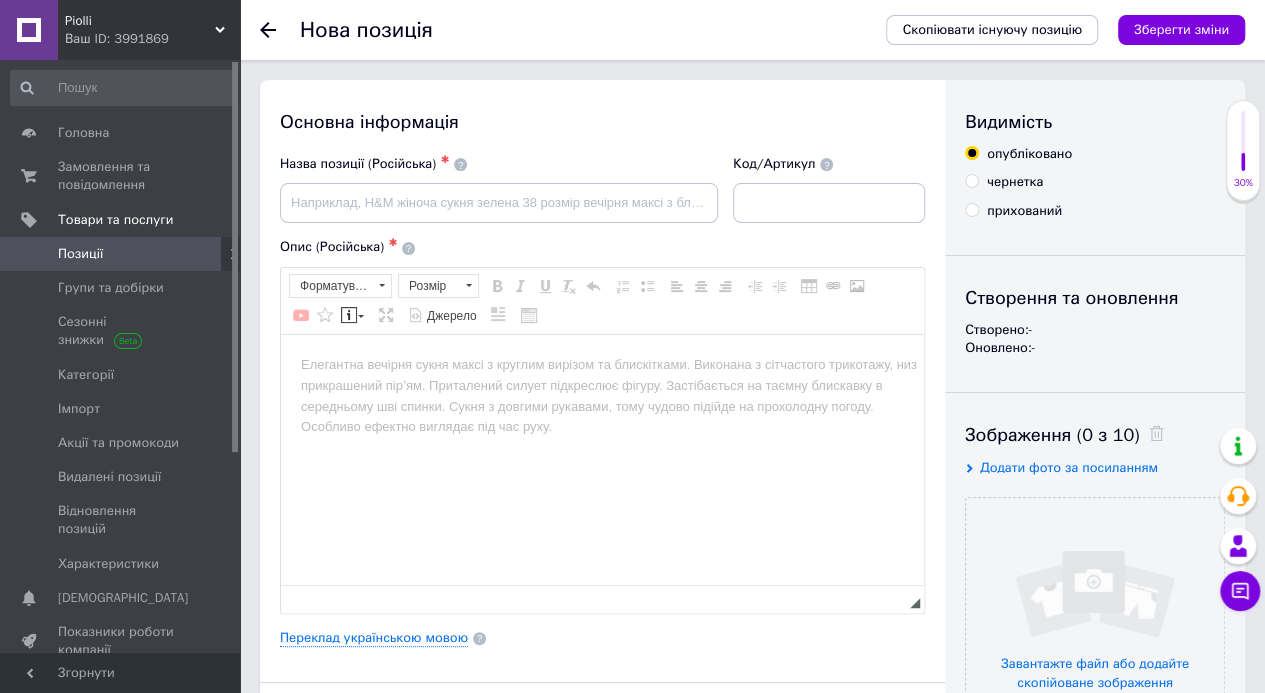 scroll, scrollTop: 0, scrollLeft: 0, axis: both 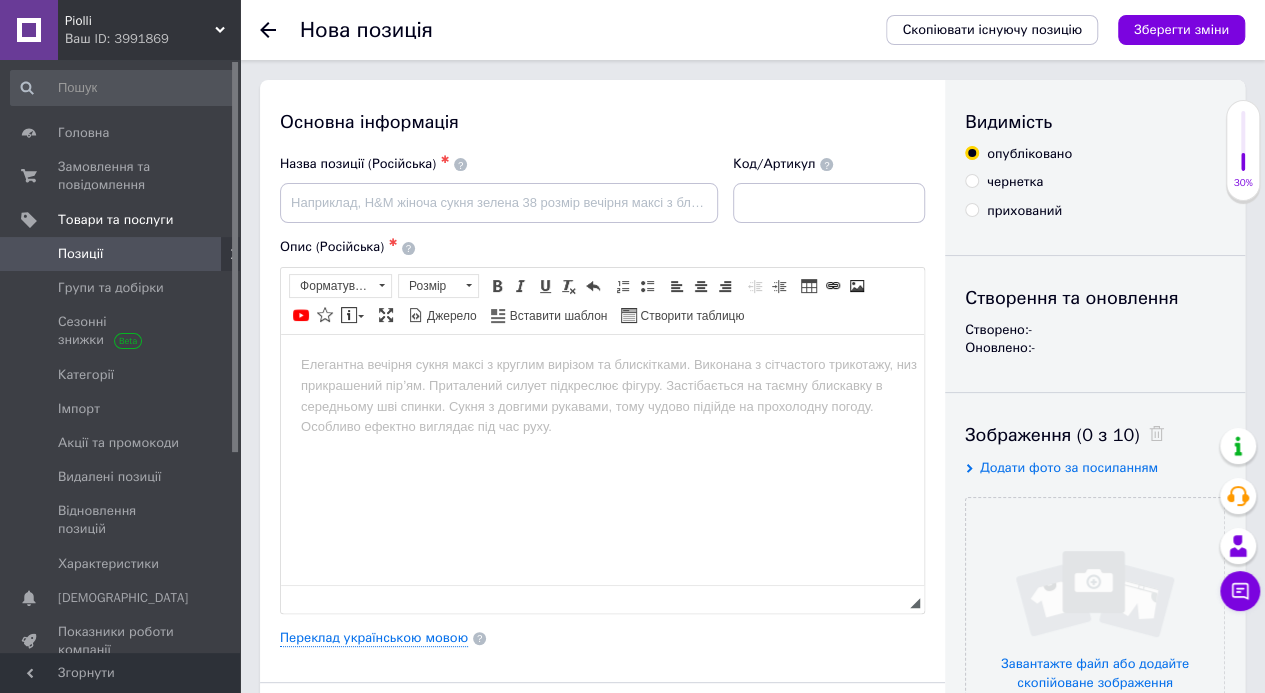 click 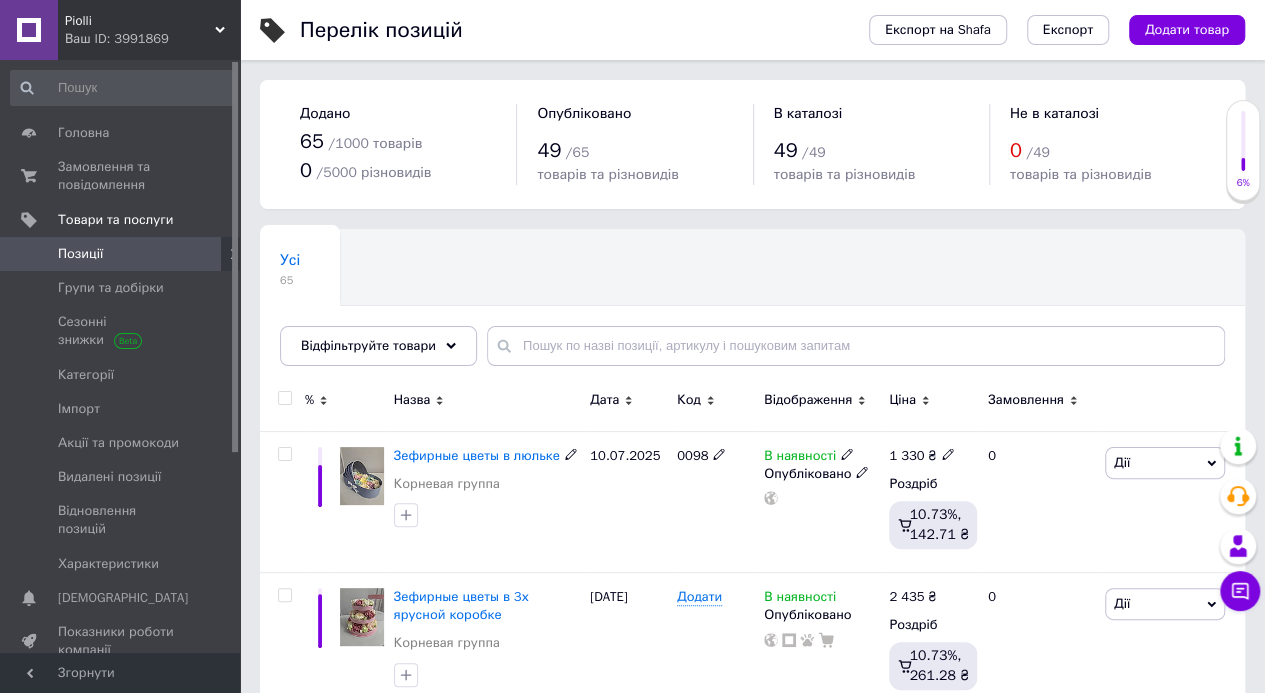 click at bounding box center (284, 454) 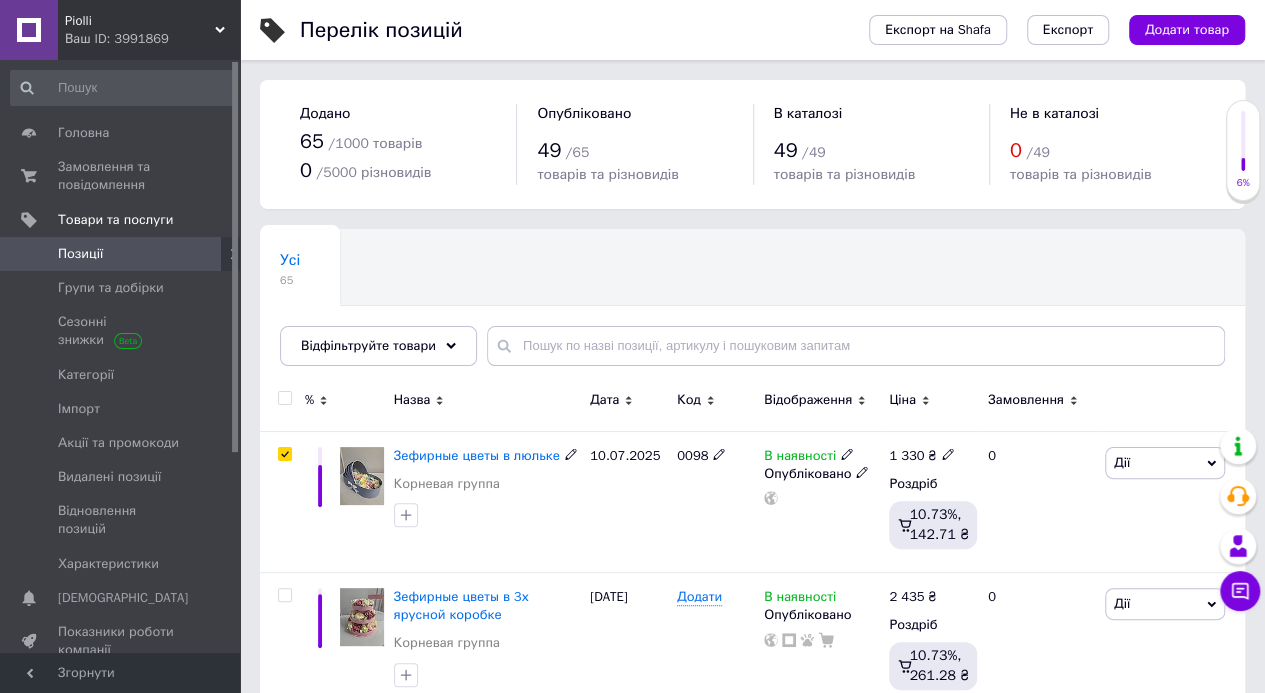 checkbox on "true" 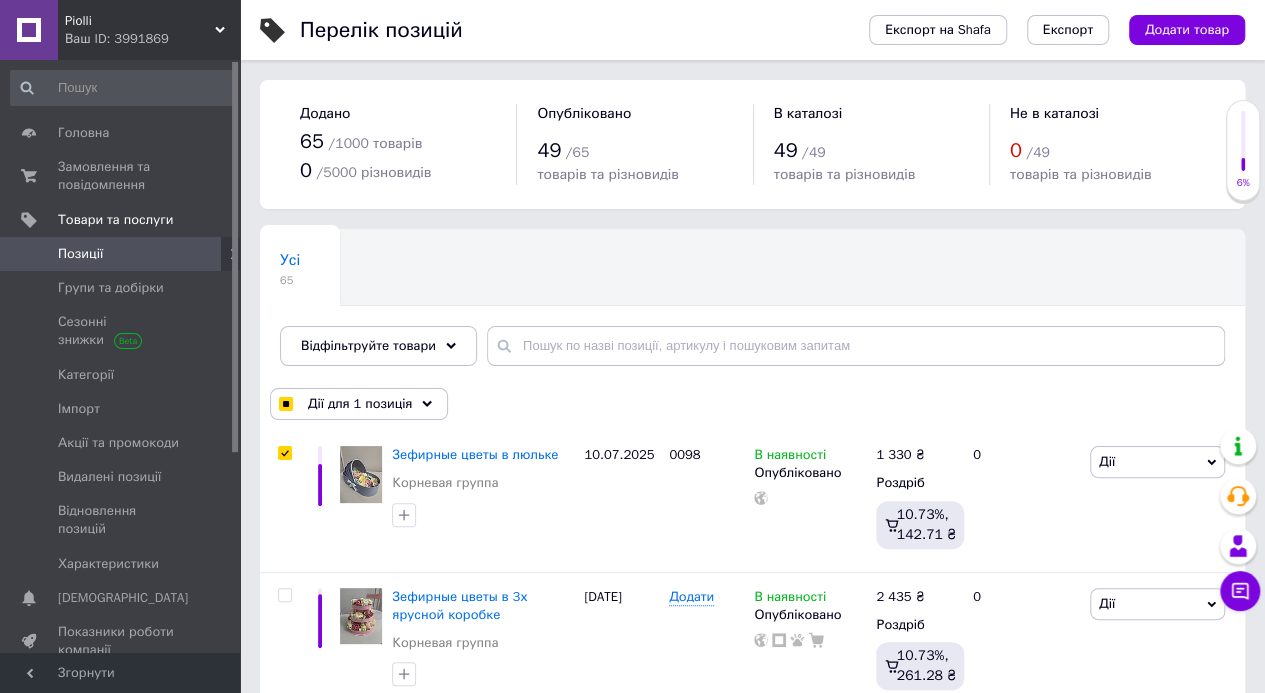 click on "Дії для 1 позиція" at bounding box center (359, 404) 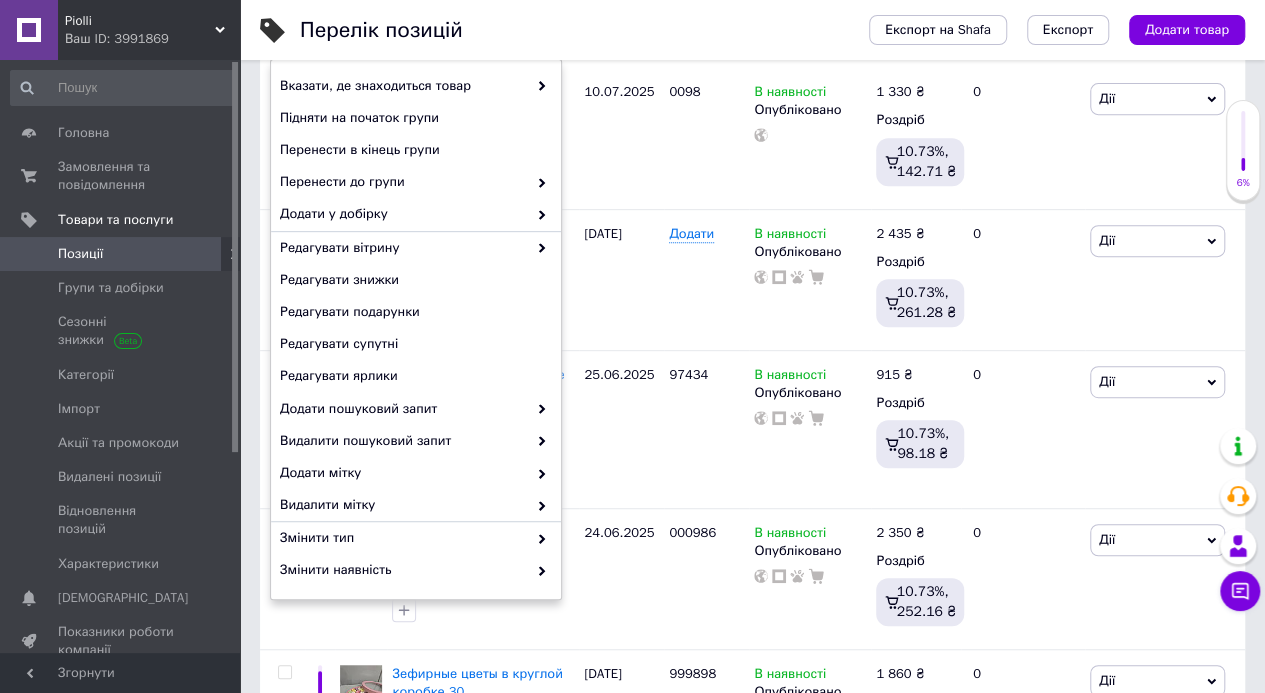 scroll, scrollTop: 370, scrollLeft: 0, axis: vertical 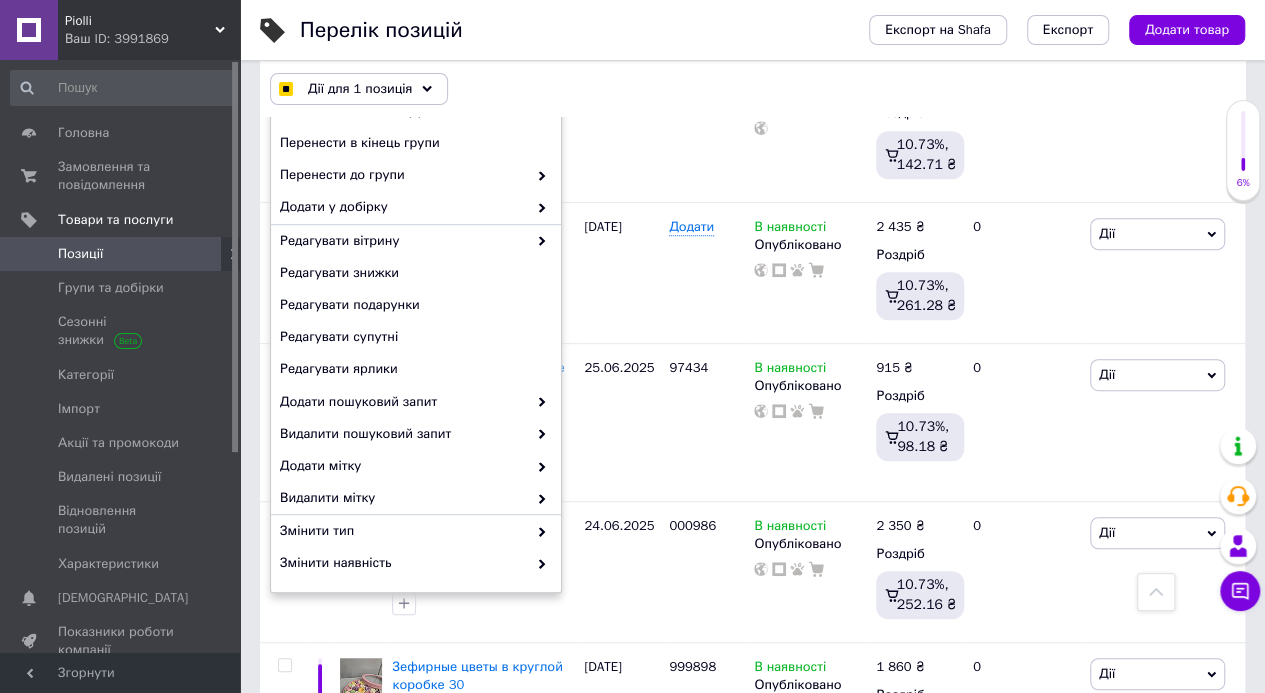 checkbox on "true" 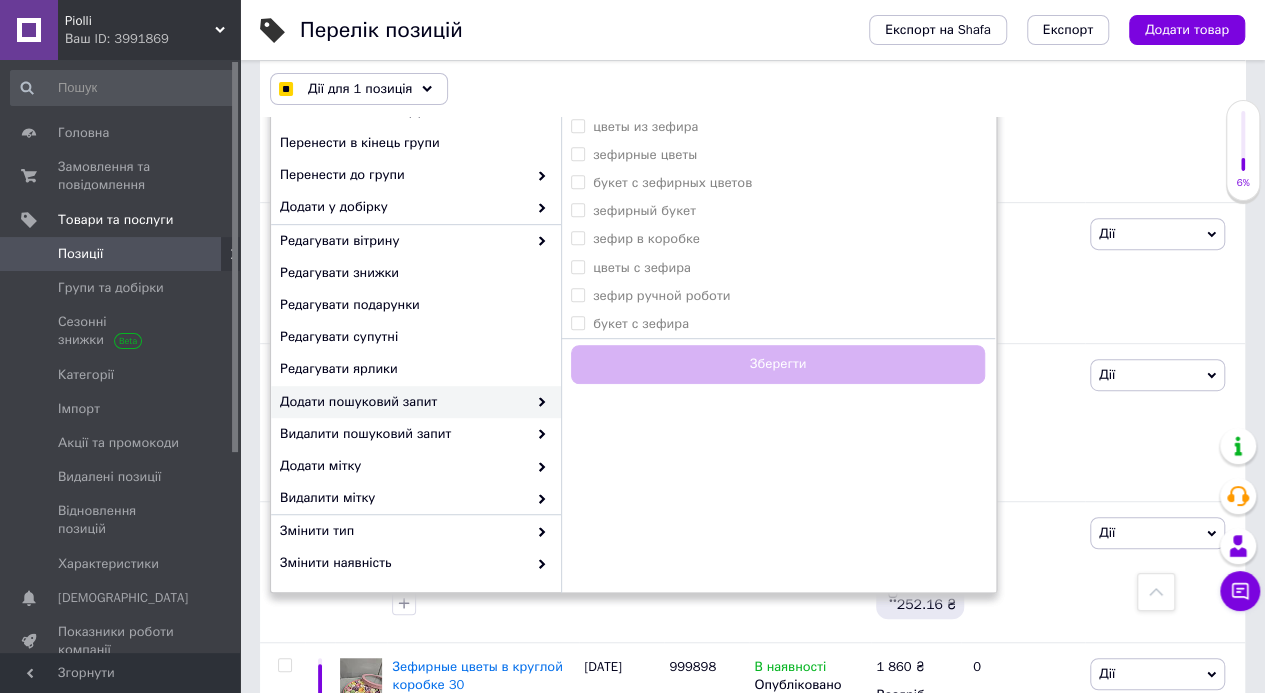 click on "Додати пошуковий запит" at bounding box center (416, 402) 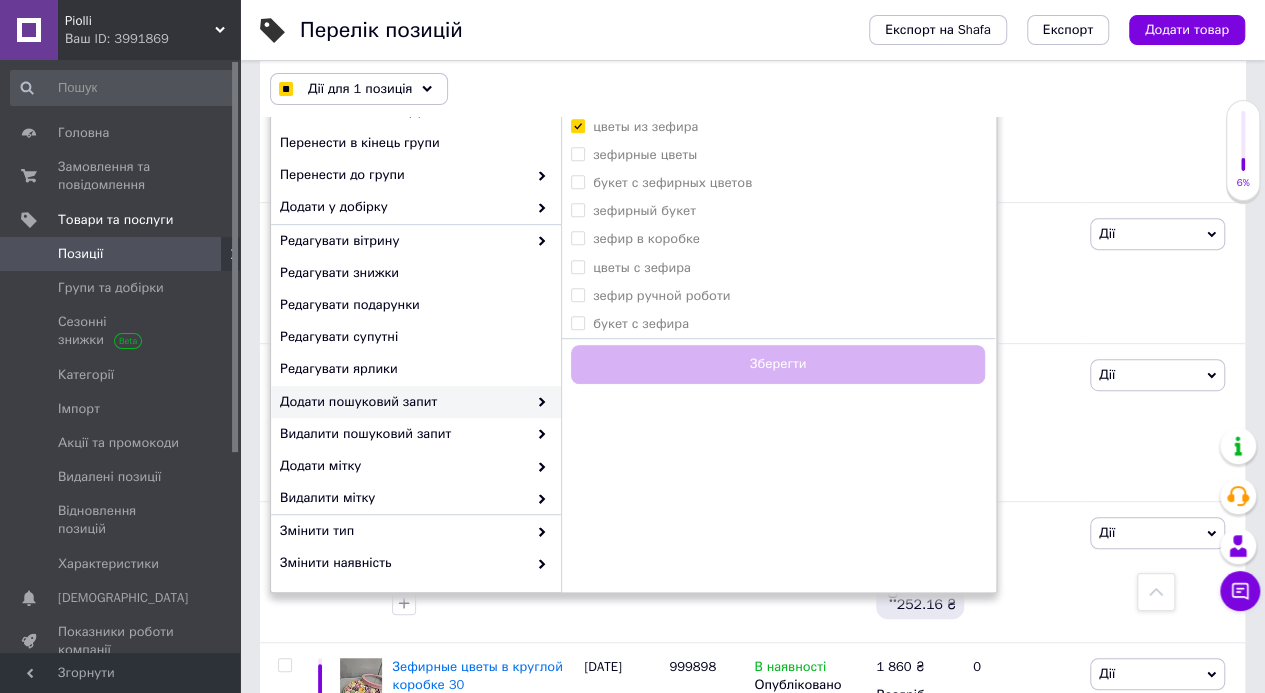 checkbox on "true" 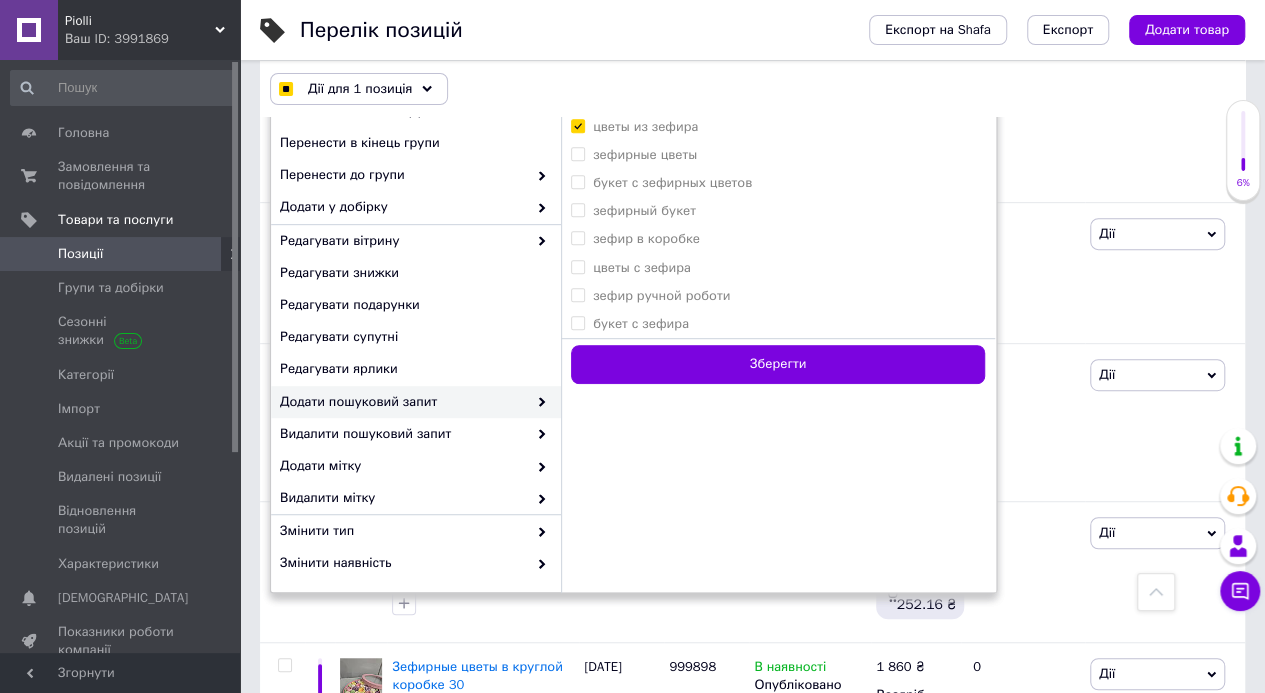 checkbox on "true" 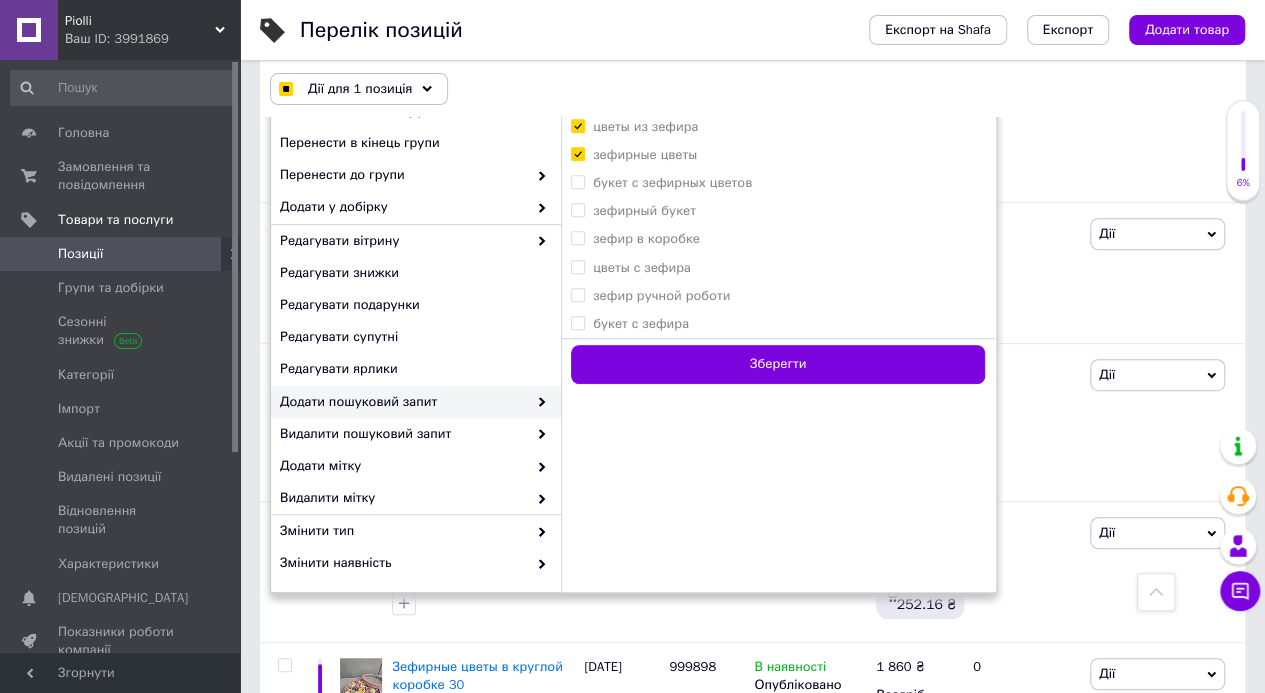 checkbox on "true" 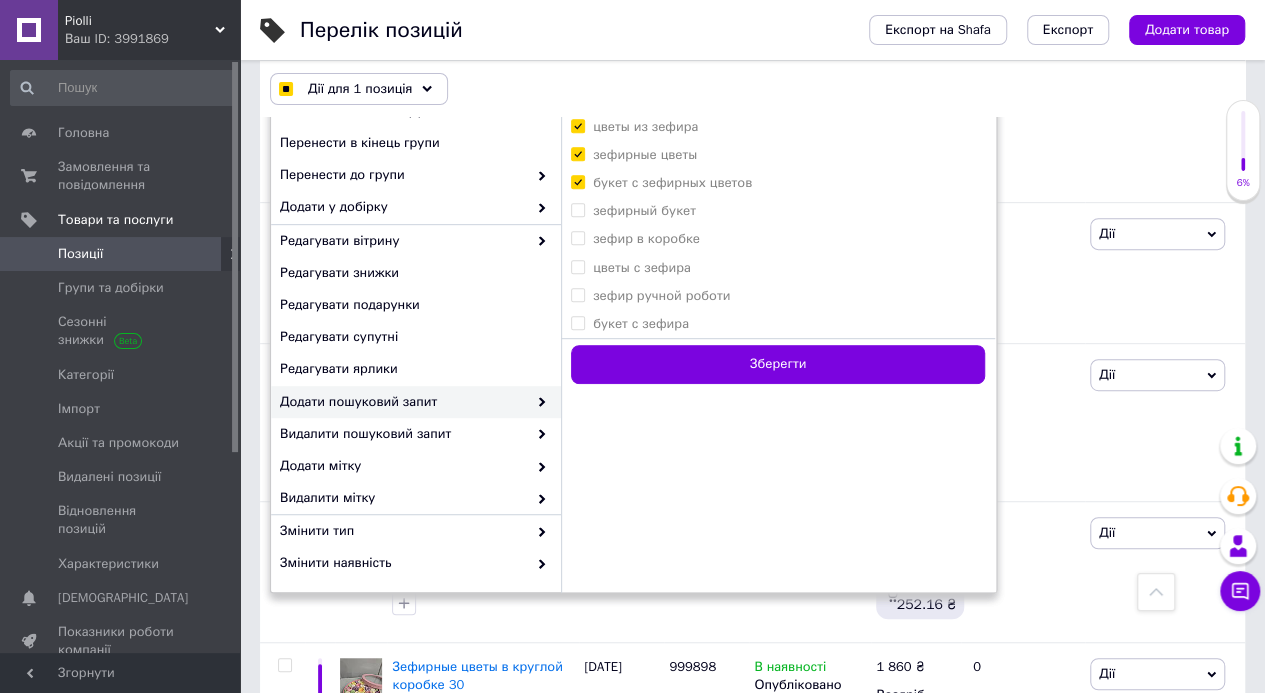 checkbox on "true" 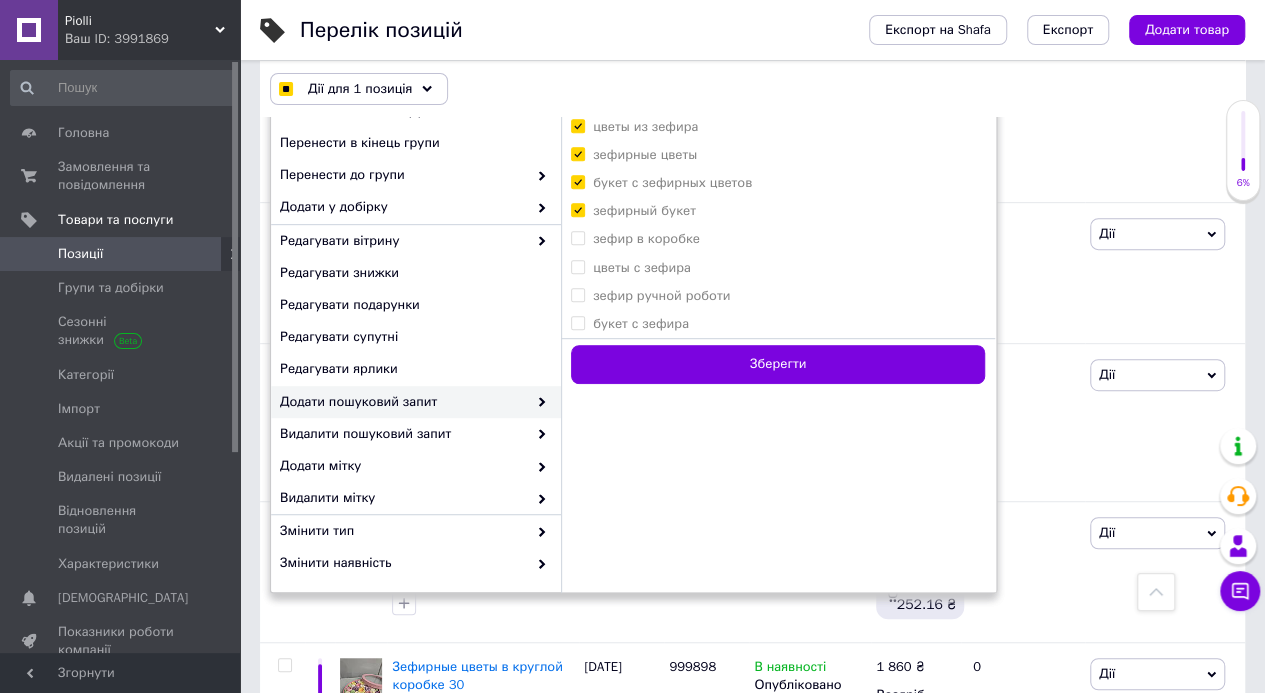 checkbox on "true" 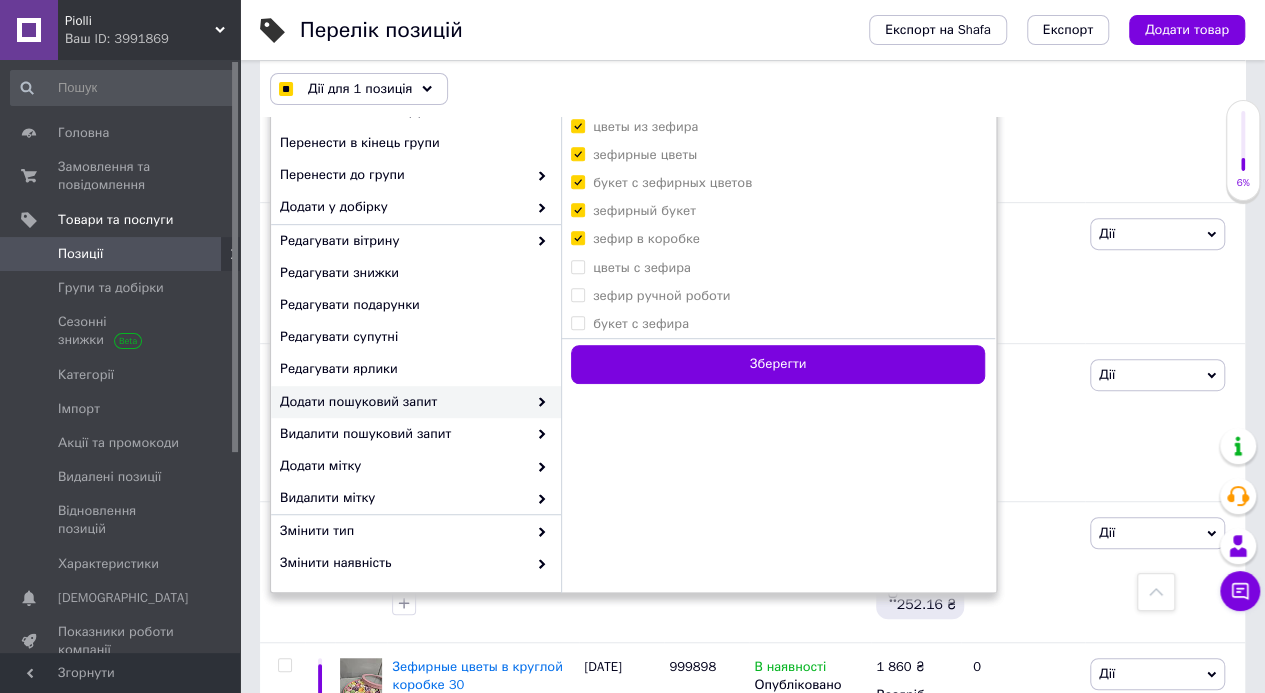 checkbox on "true" 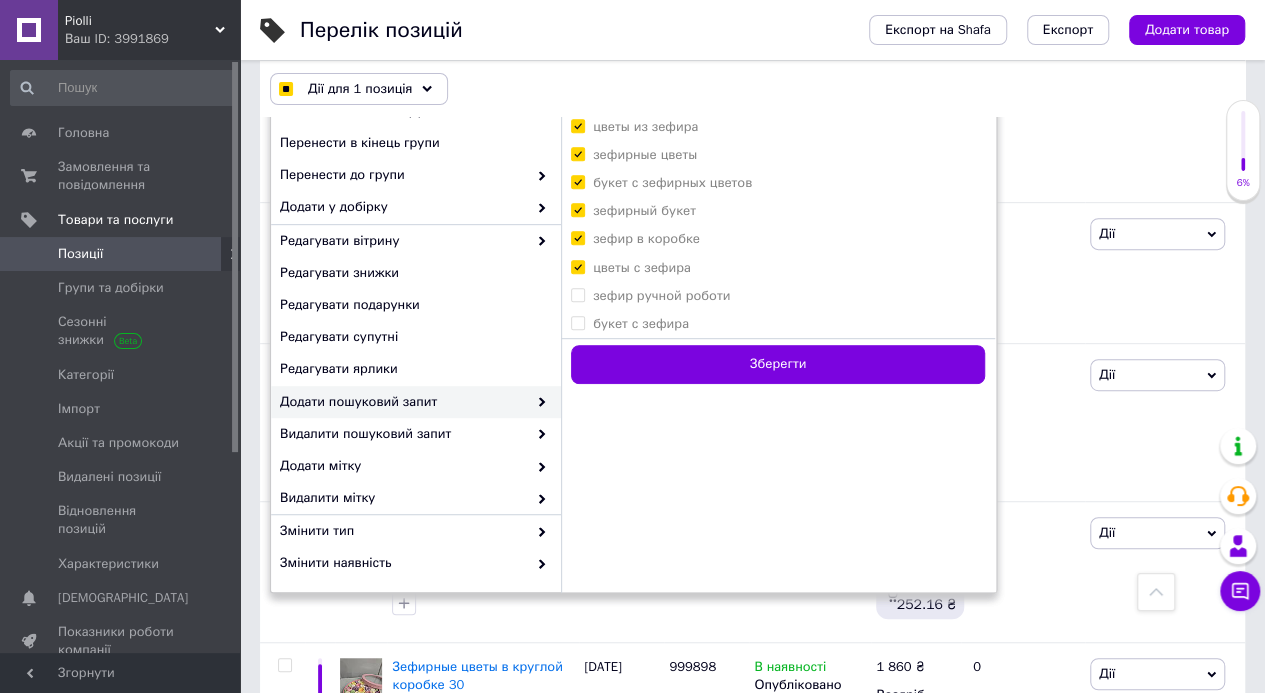 checkbox on "true" 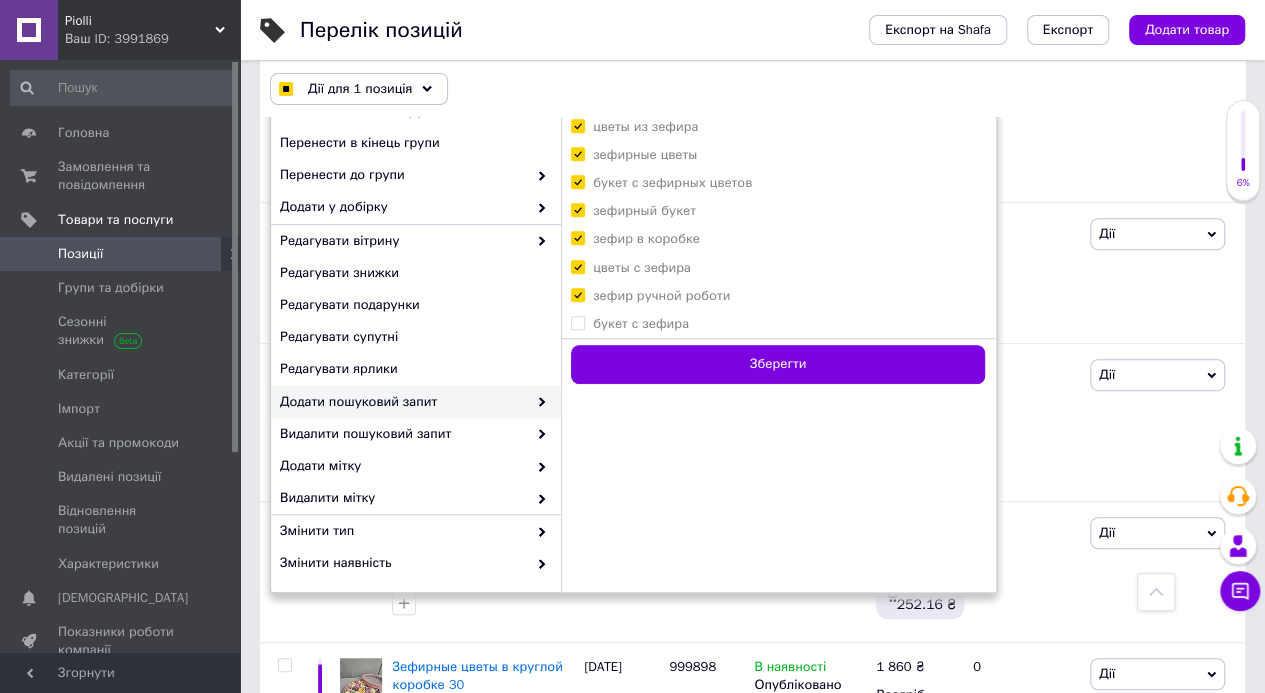 checkbox on "true" 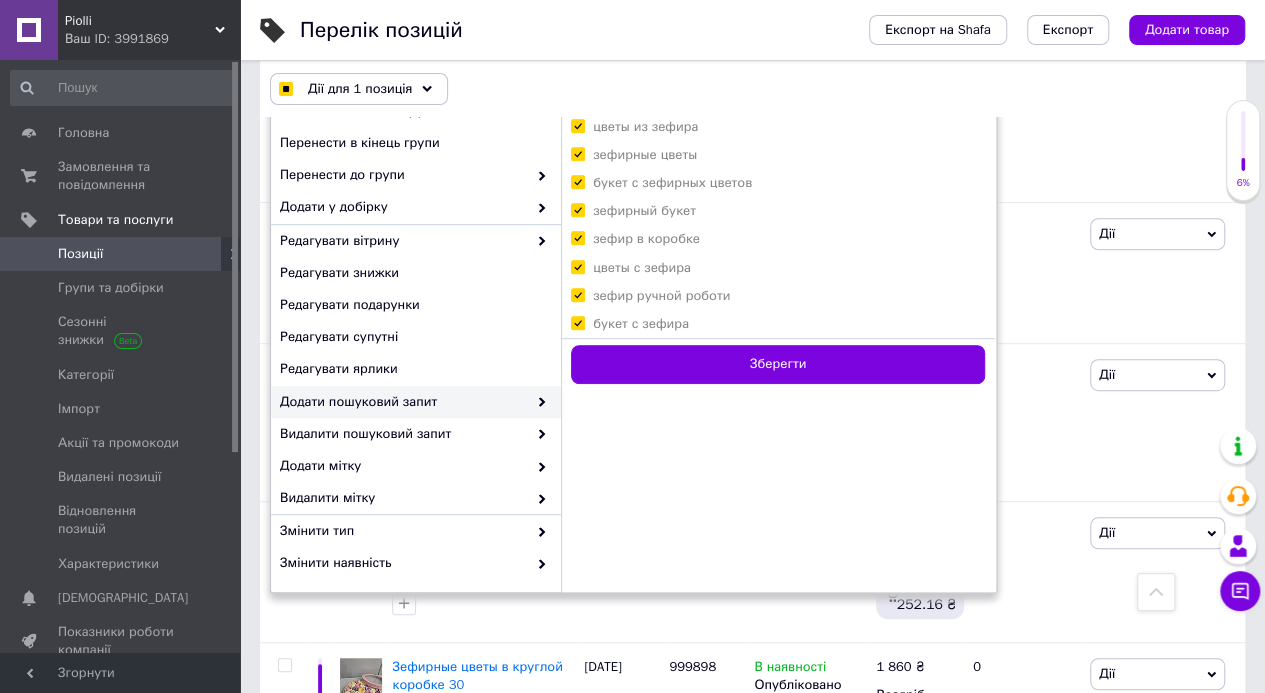 checkbox on "true" 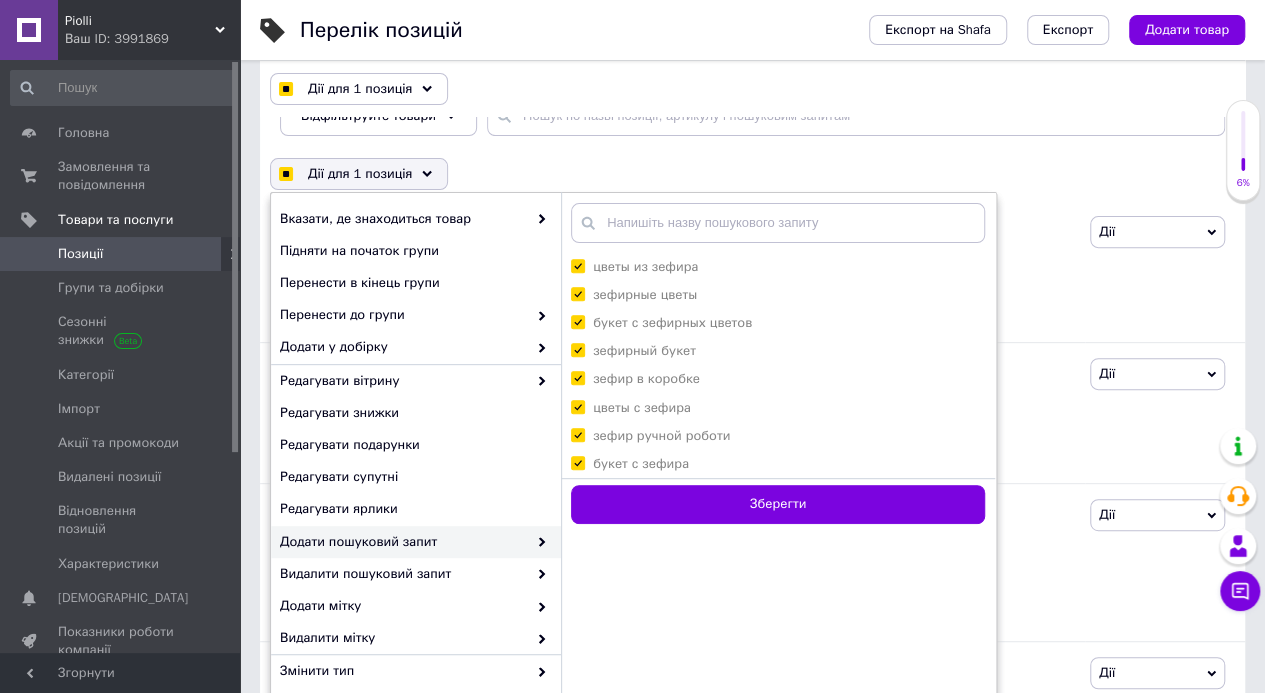 scroll, scrollTop: 228, scrollLeft: 0, axis: vertical 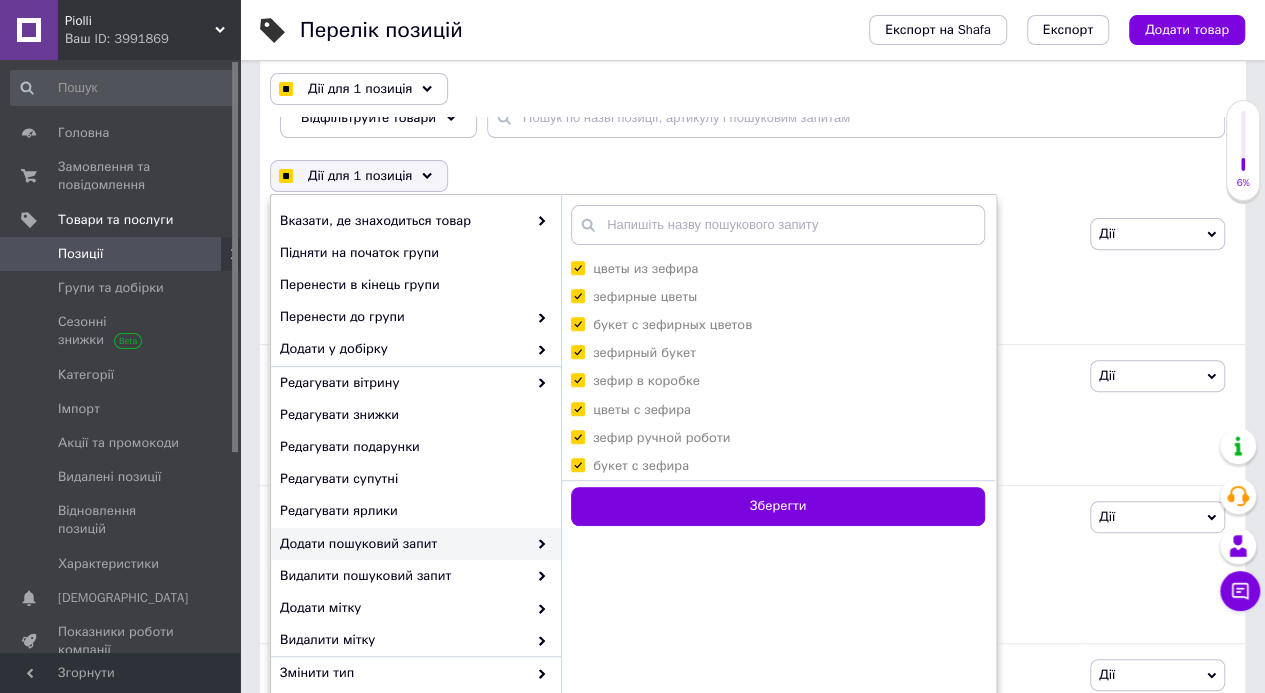 checkbox on "true" 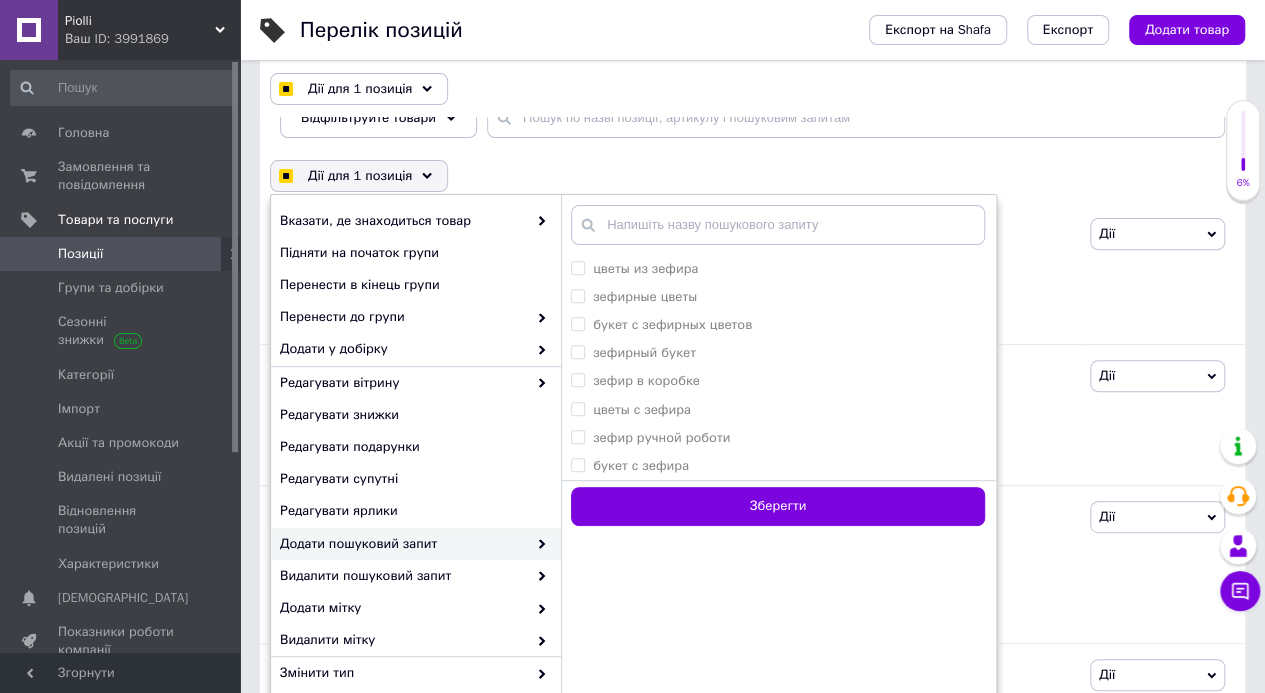 checkbox on "false" 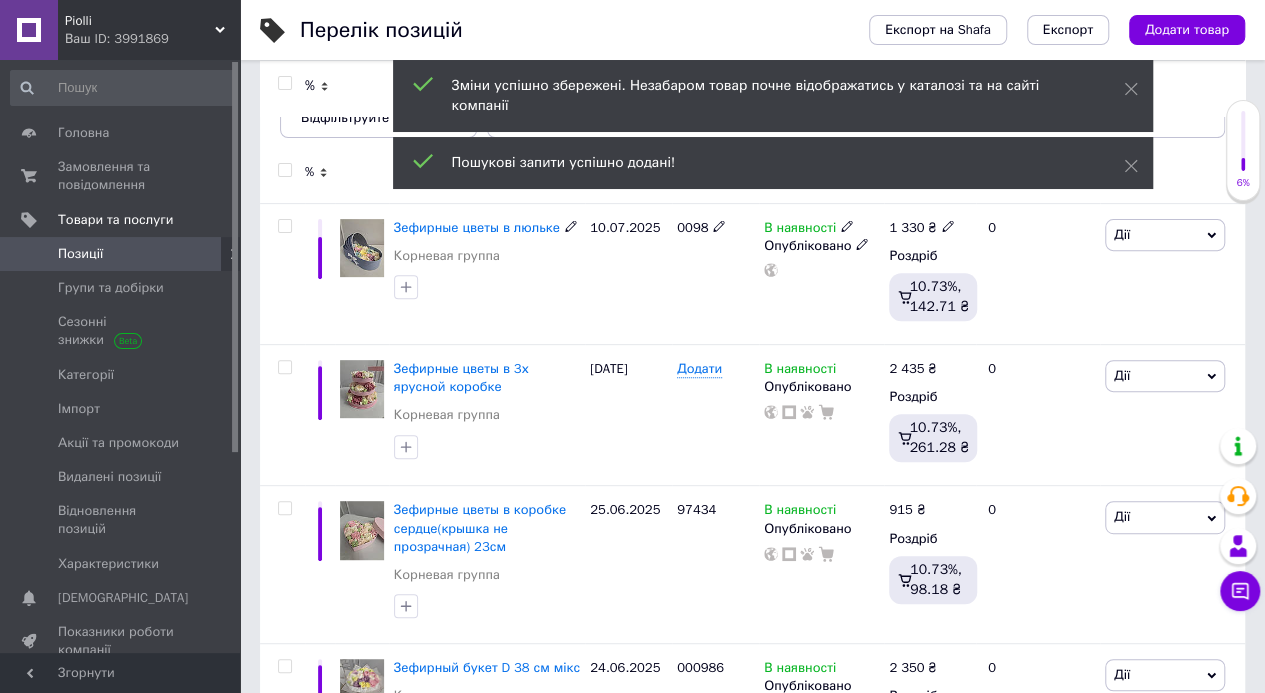 click at bounding box center [362, 248] 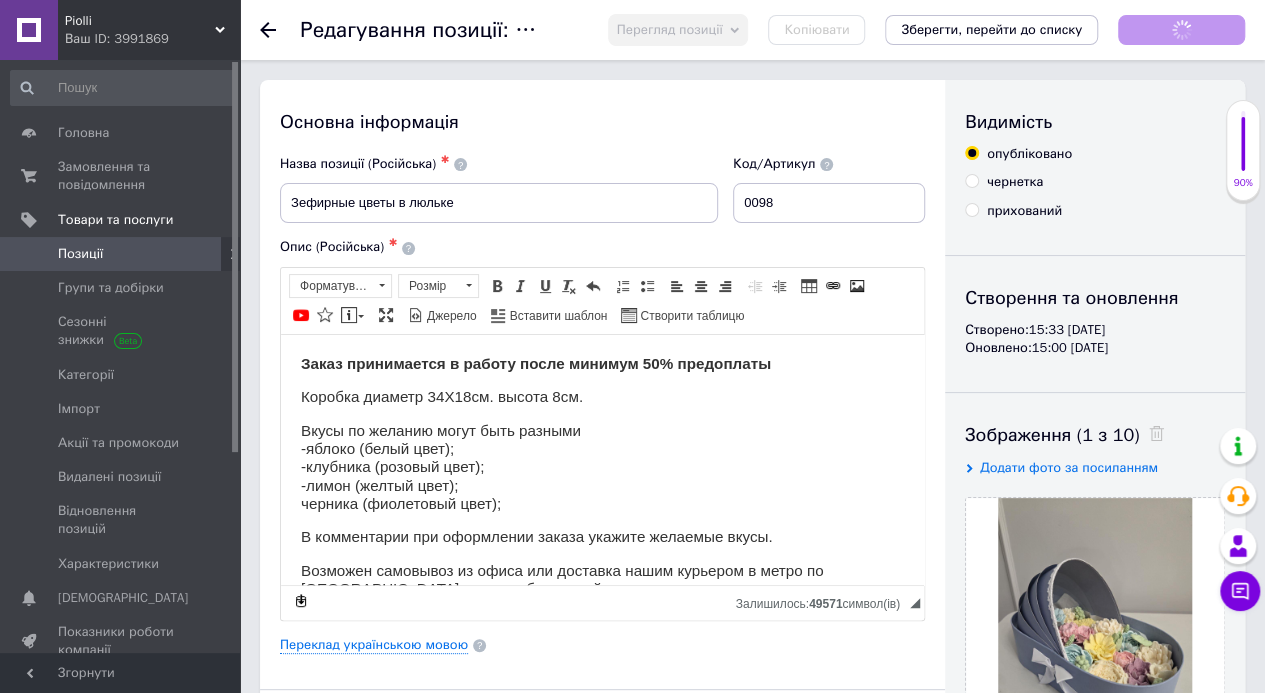 scroll, scrollTop: 0, scrollLeft: 0, axis: both 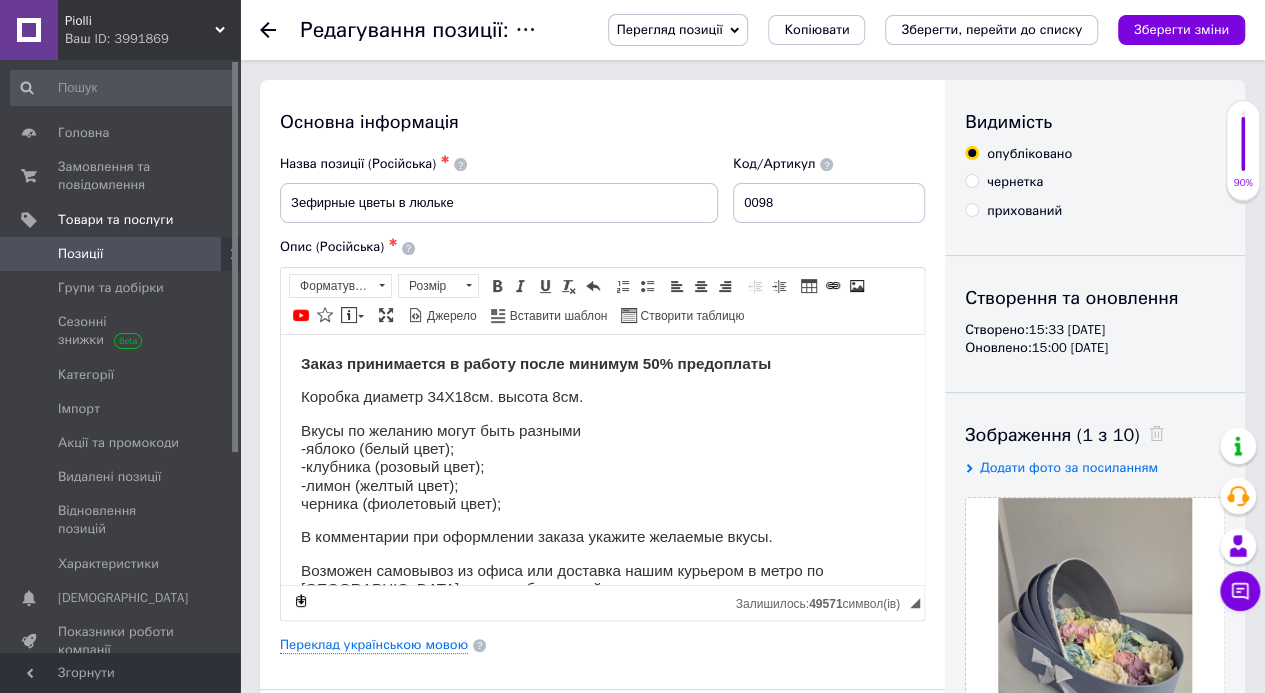click on "Головна" at bounding box center (83, 133) 